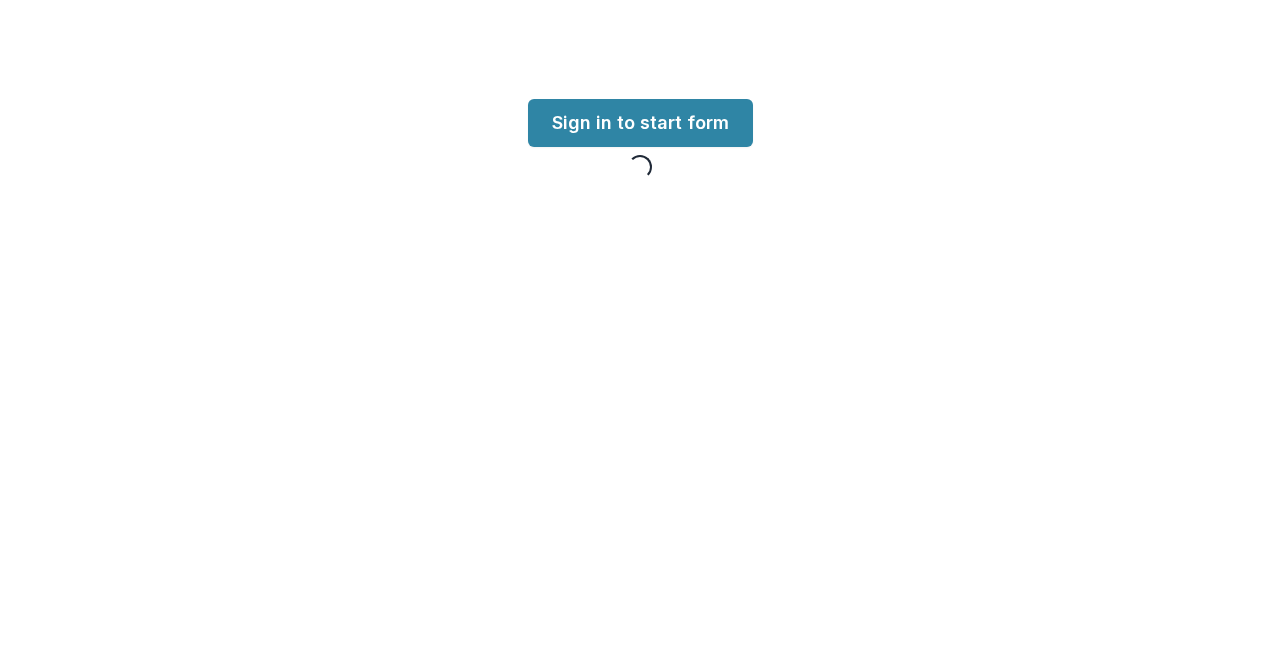 scroll, scrollTop: 0, scrollLeft: 0, axis: both 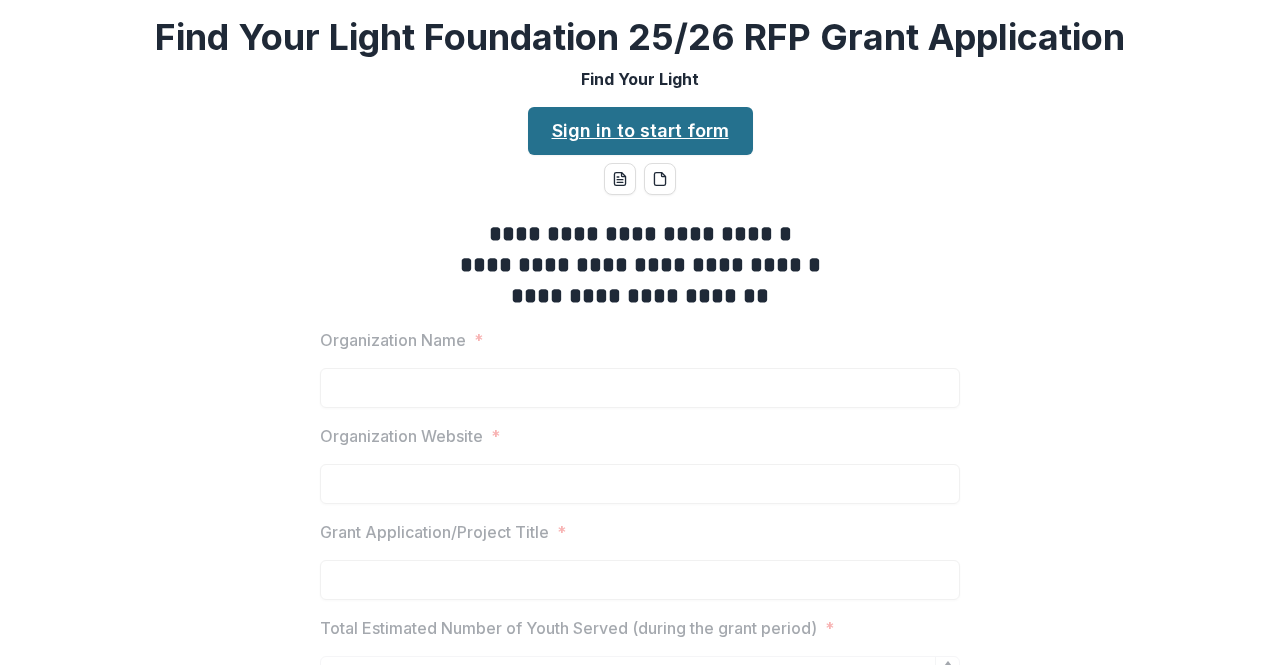 click on "Sign in to start form" at bounding box center (640, 131) 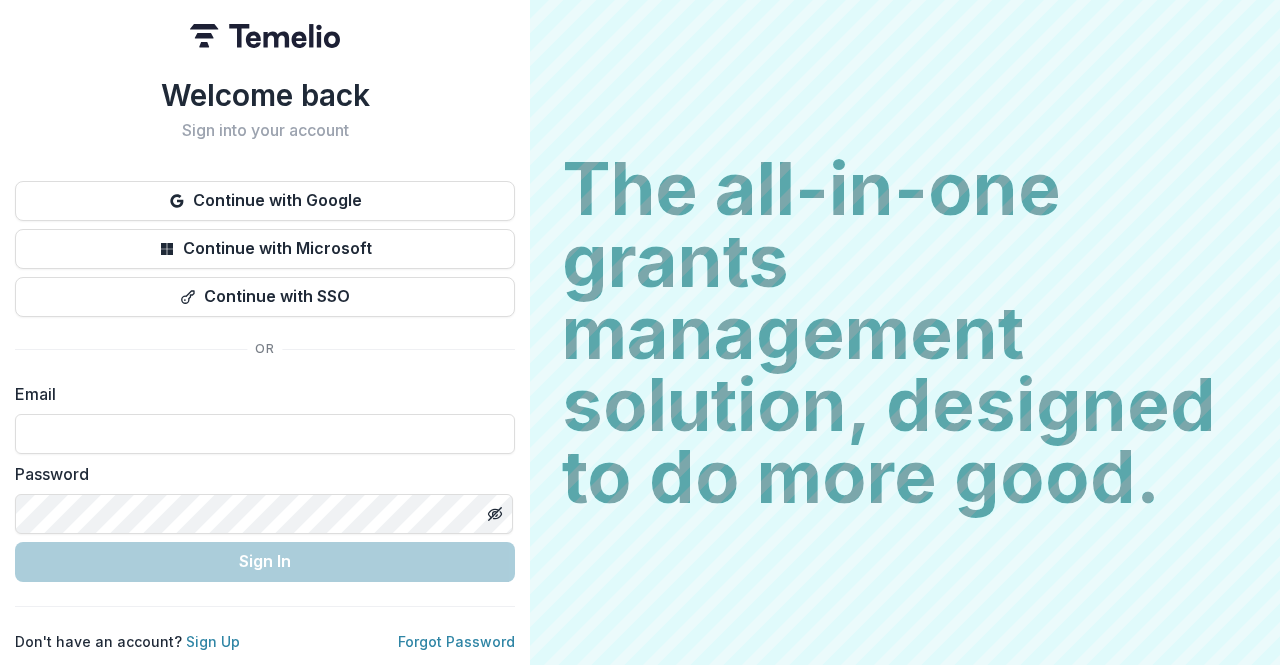 scroll, scrollTop: 0, scrollLeft: 0, axis: both 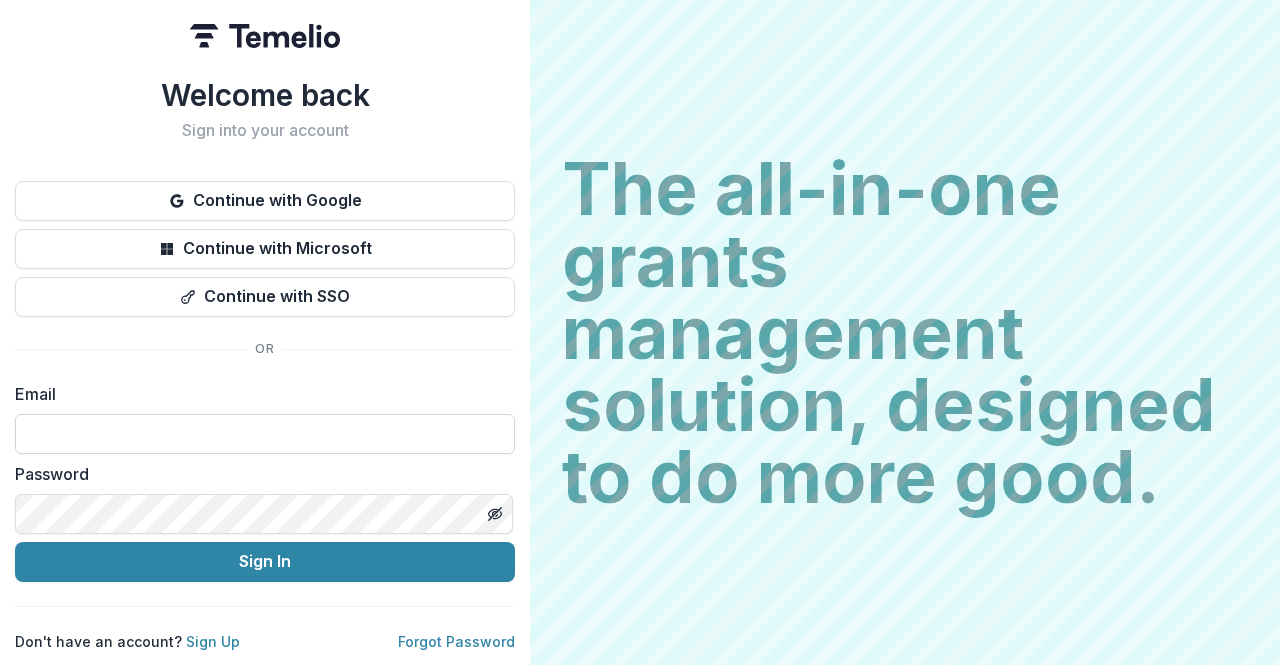click at bounding box center (265, 434) 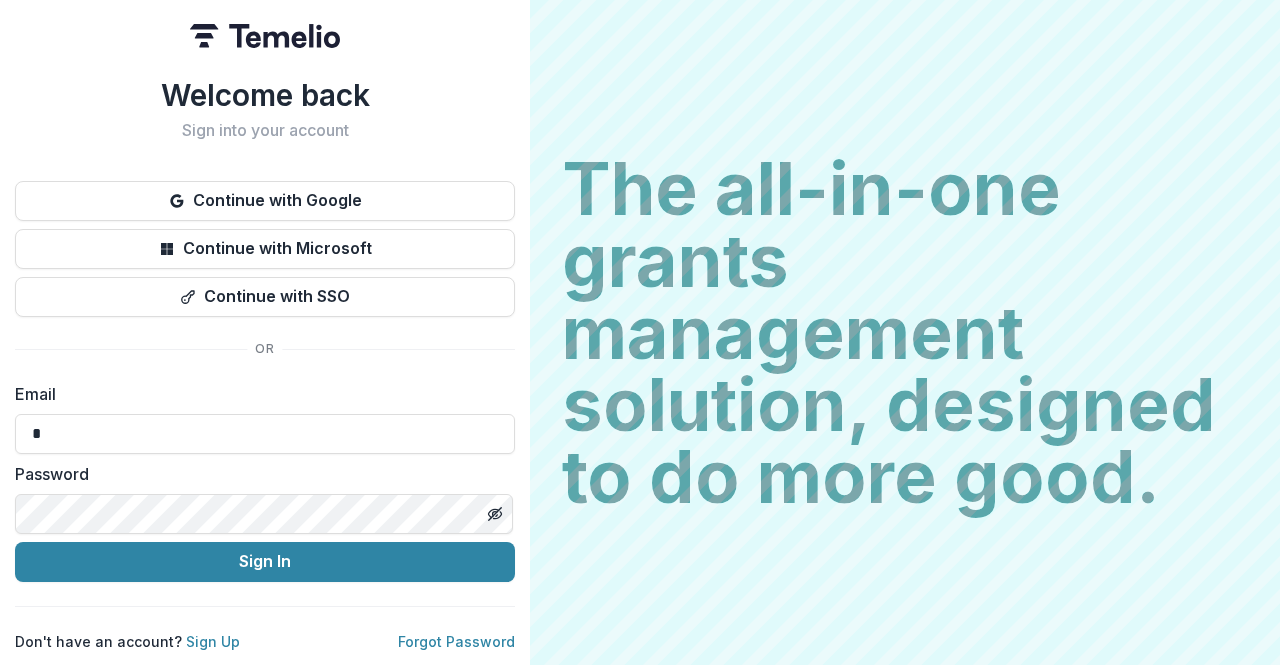 type on "**********" 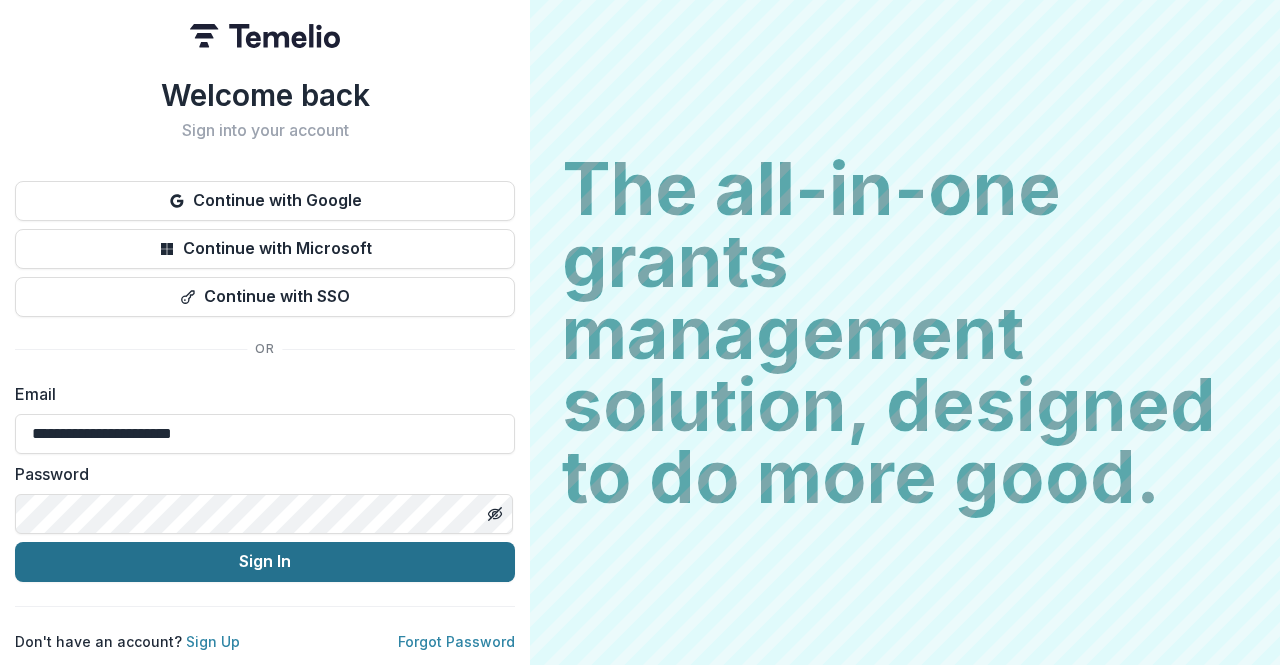click on "Sign In" at bounding box center [265, 562] 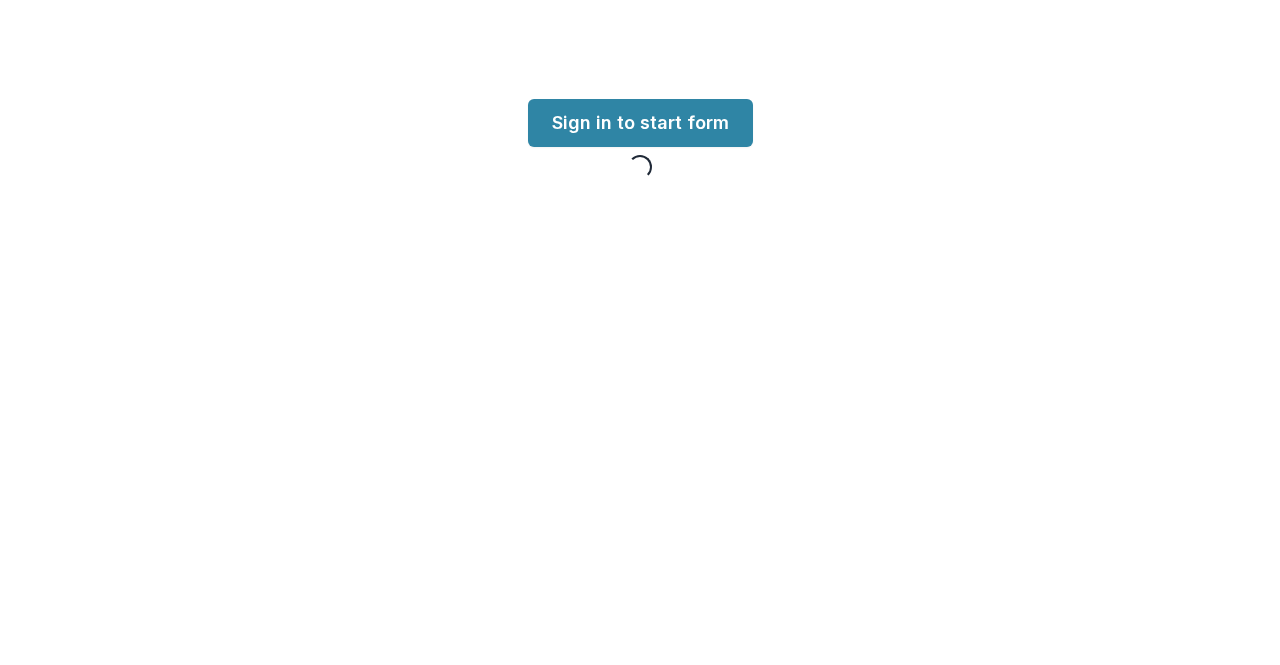 scroll, scrollTop: 0, scrollLeft: 0, axis: both 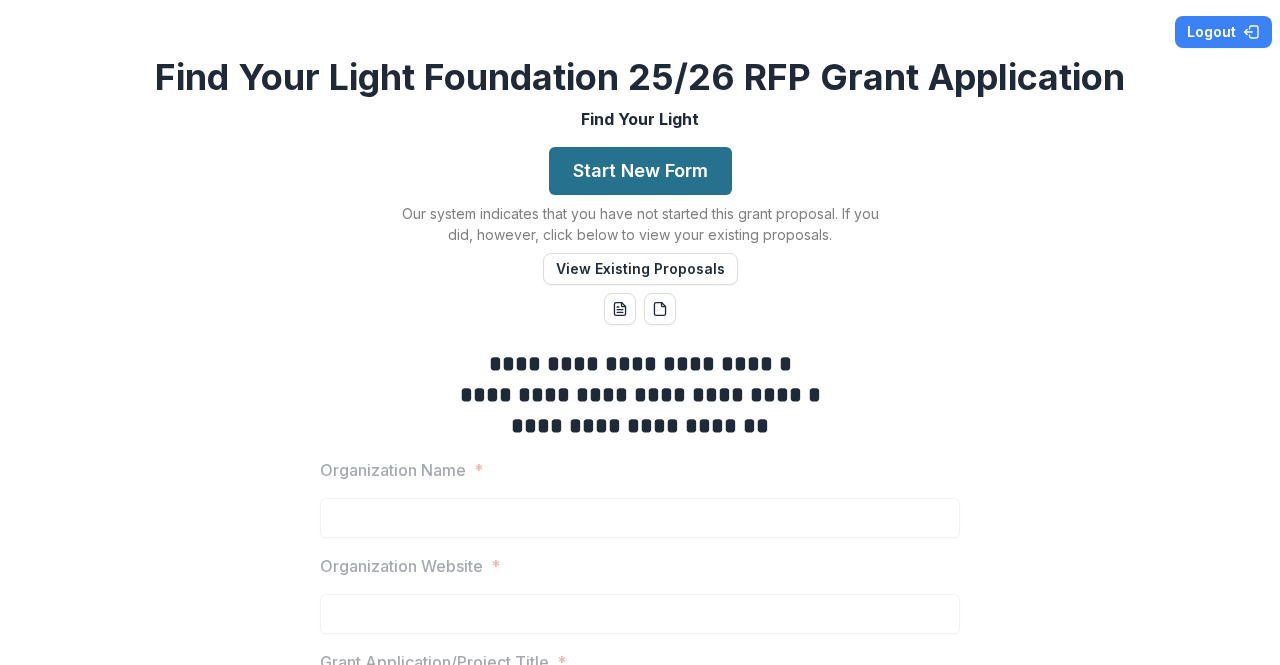 click on "Start New Form" at bounding box center [640, 171] 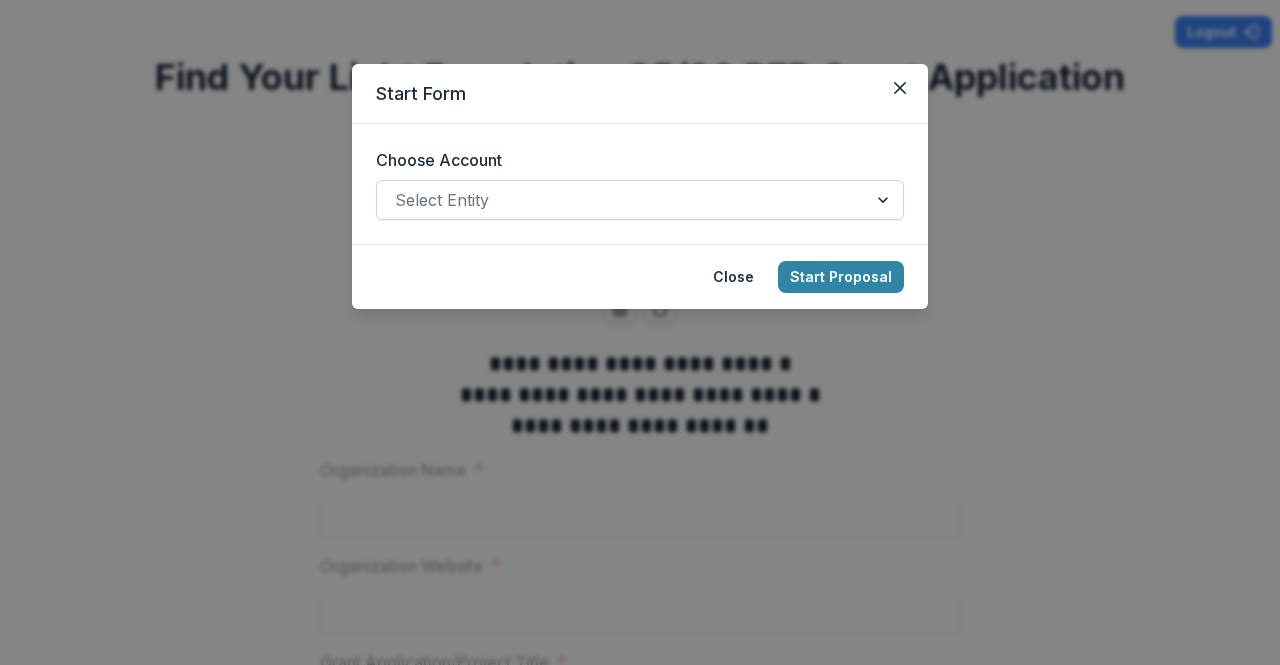 click at bounding box center (622, 200) 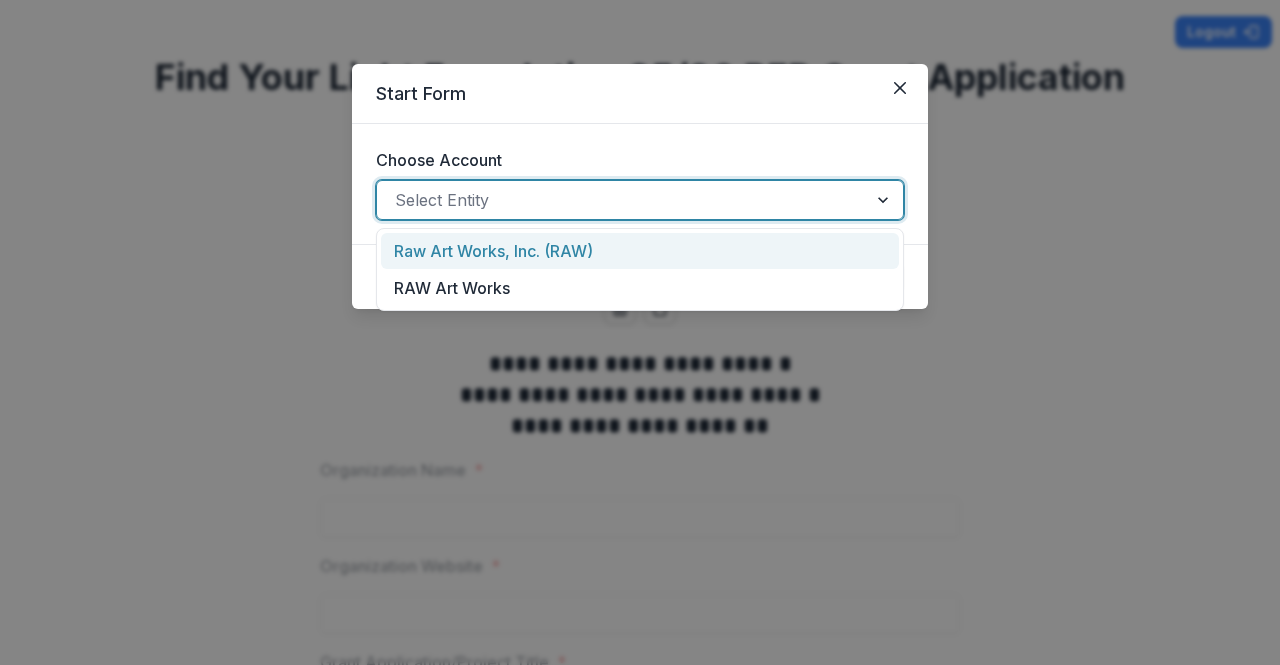 click on "Raw Art Works, Inc. (RAW)" at bounding box center (640, 251) 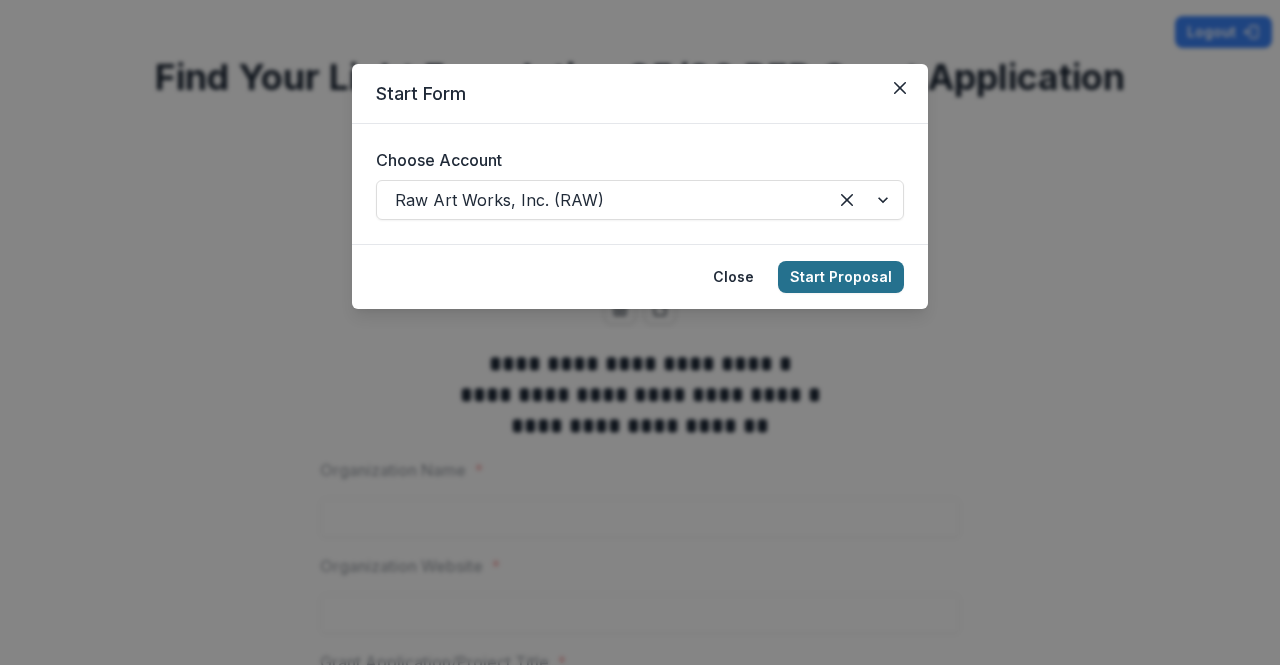 click on "Start Proposal" at bounding box center (841, 277) 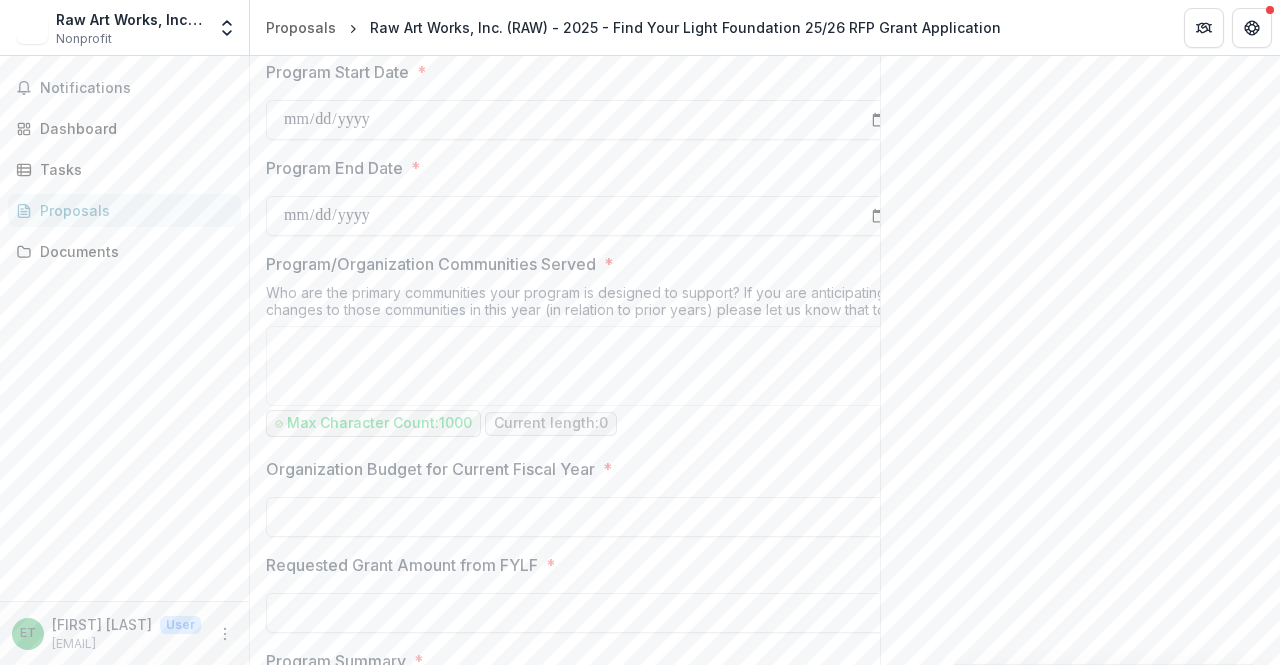 scroll, scrollTop: 1152, scrollLeft: 0, axis: vertical 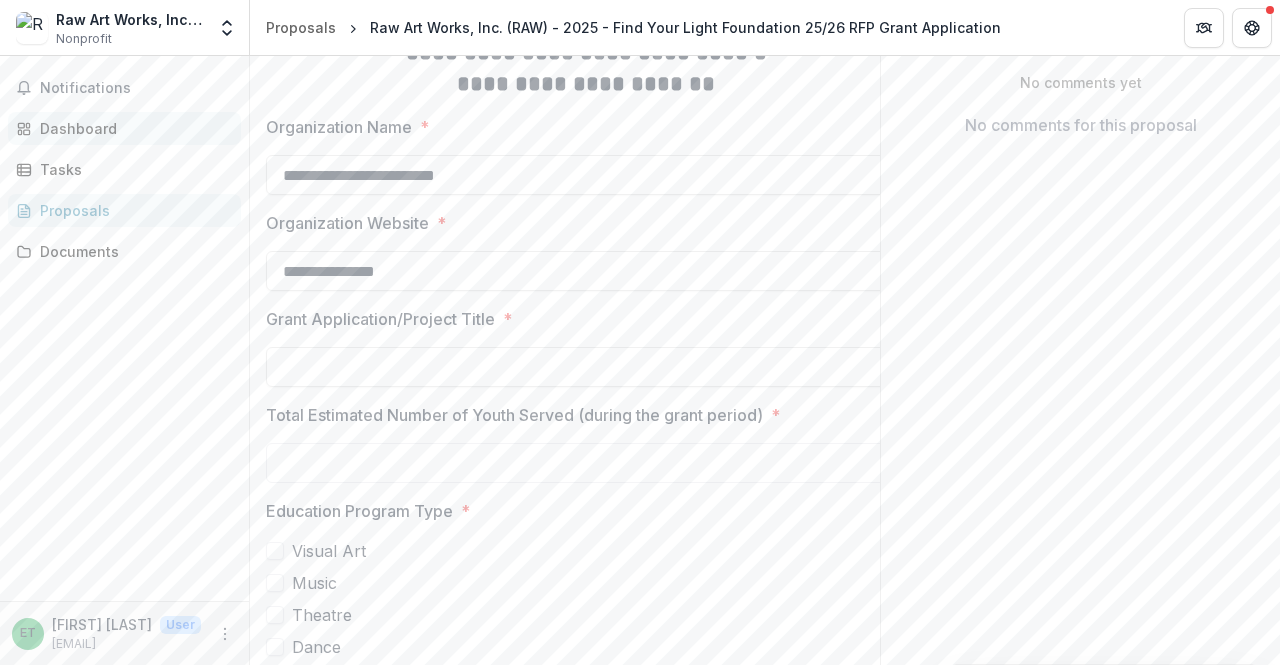 click on "Dashboard" at bounding box center (132, 128) 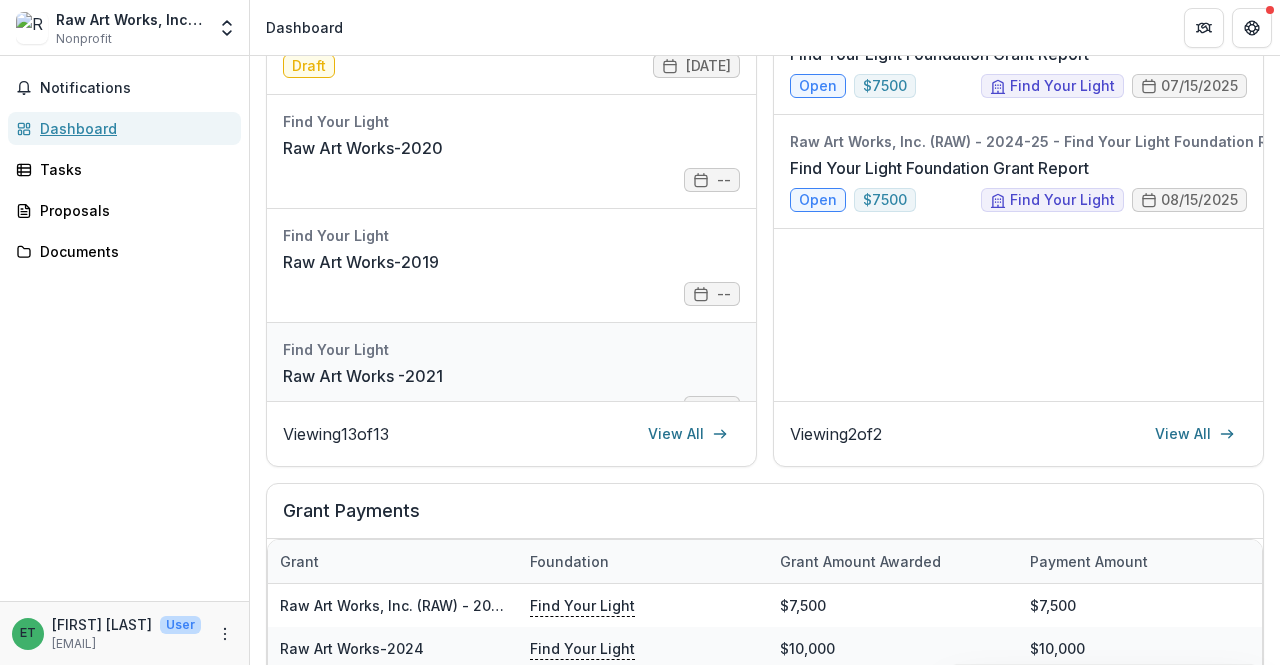 scroll, scrollTop: 10, scrollLeft: 0, axis: vertical 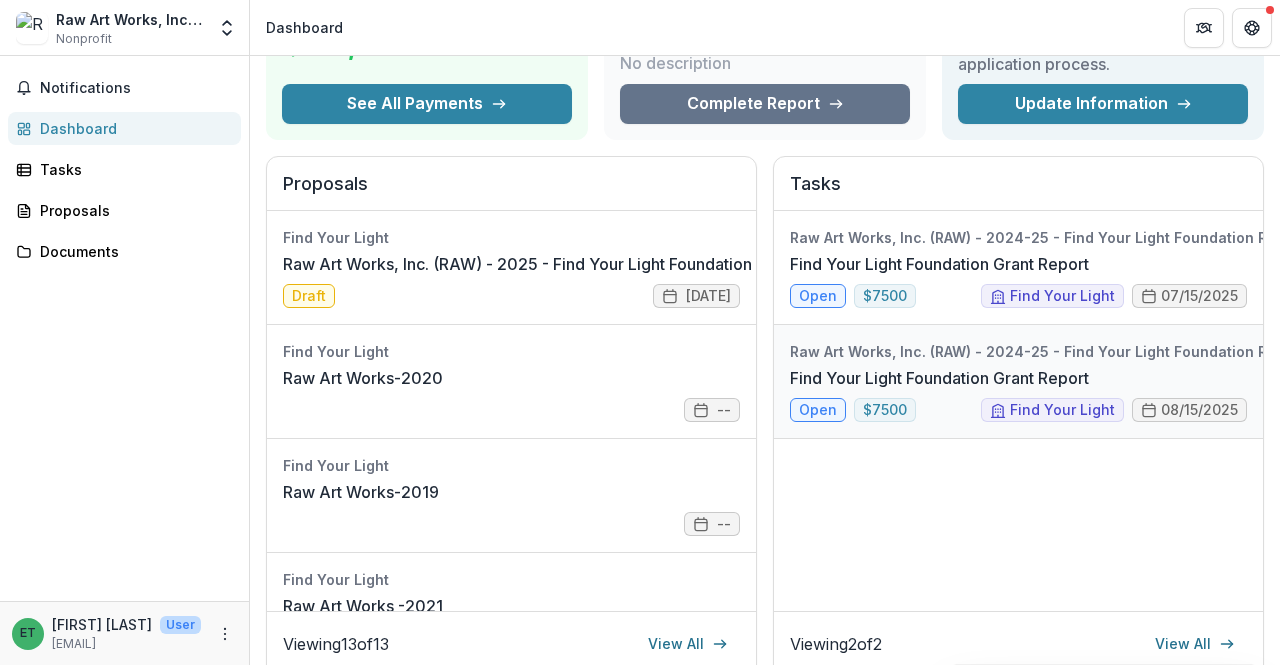click on "Find Your Light Foundation Grant Report" at bounding box center [939, 378] 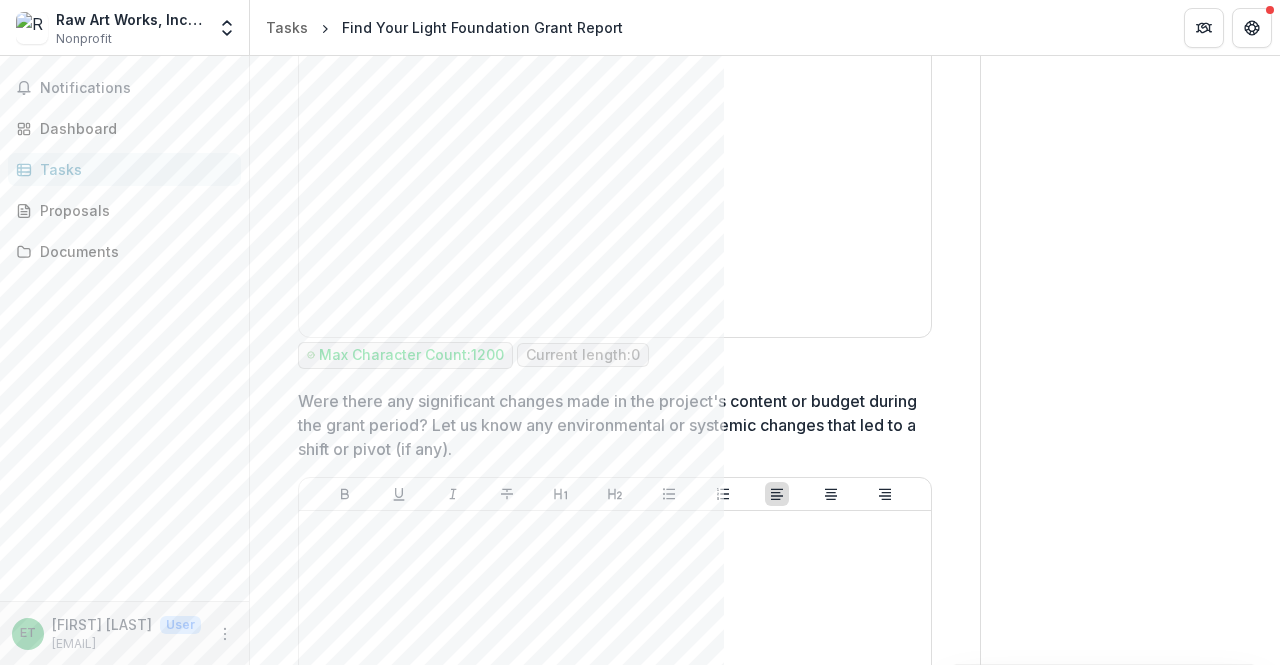 scroll, scrollTop: 1600, scrollLeft: 0, axis: vertical 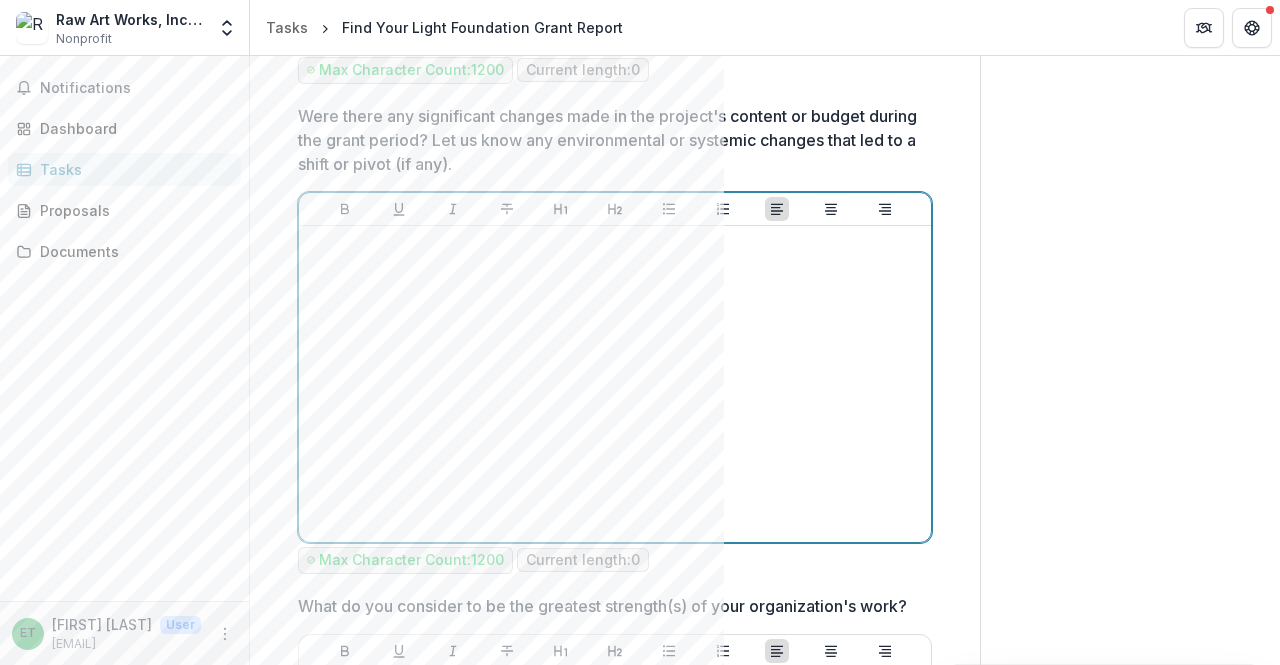 click at bounding box center [615, 384] 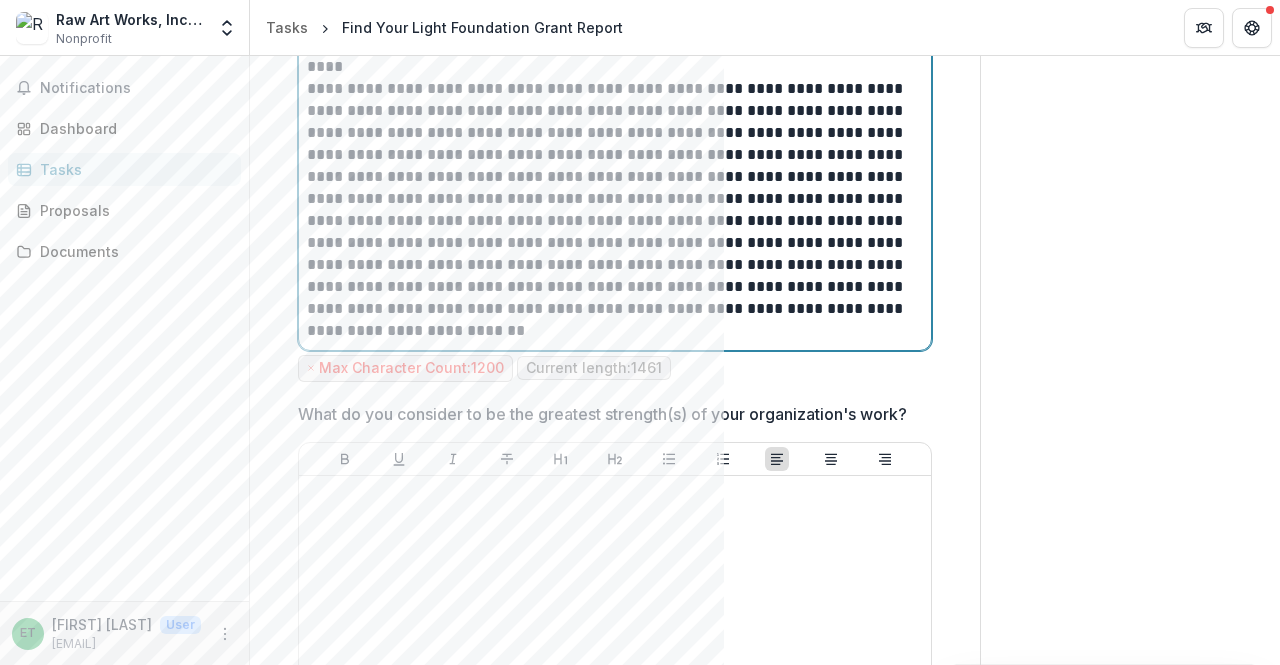 scroll, scrollTop: 1794, scrollLeft: 0, axis: vertical 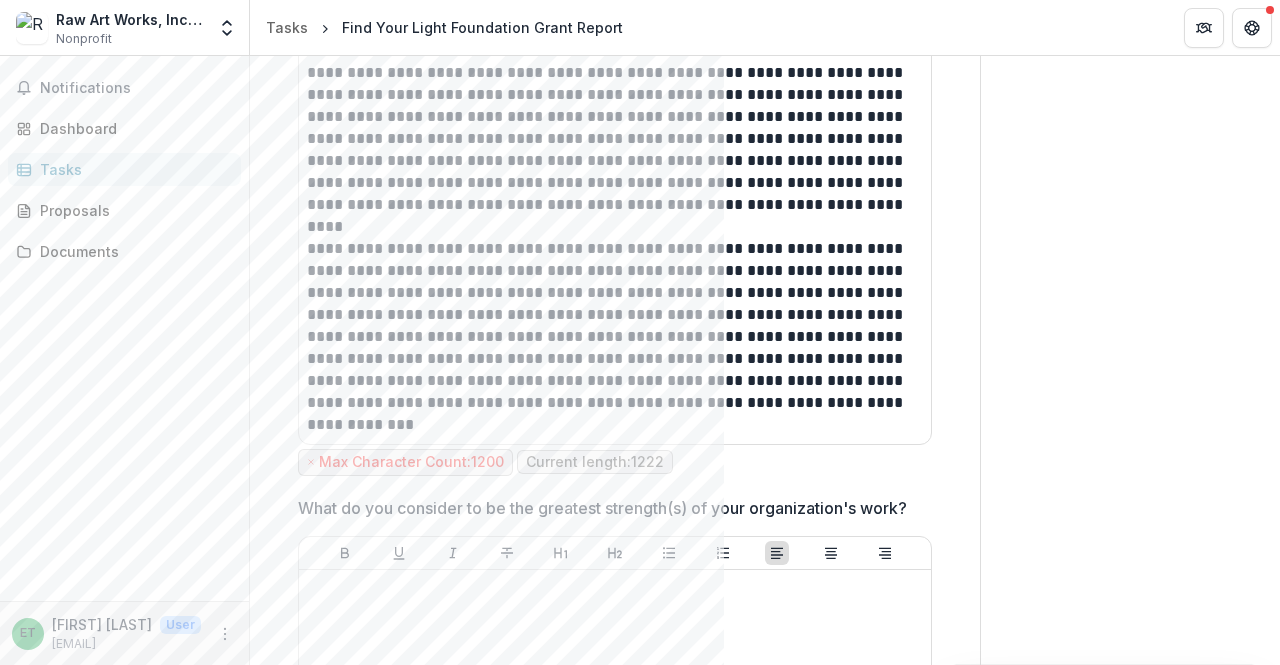 click on "Send comments or questions to   Find Your Light  in the box below.   Find Your Light   will be notified via email of your comment. Comments 0 No comments yet No comments for this proposal ET [FIRST] [LAST] Add Comment" at bounding box center (1130, 525) 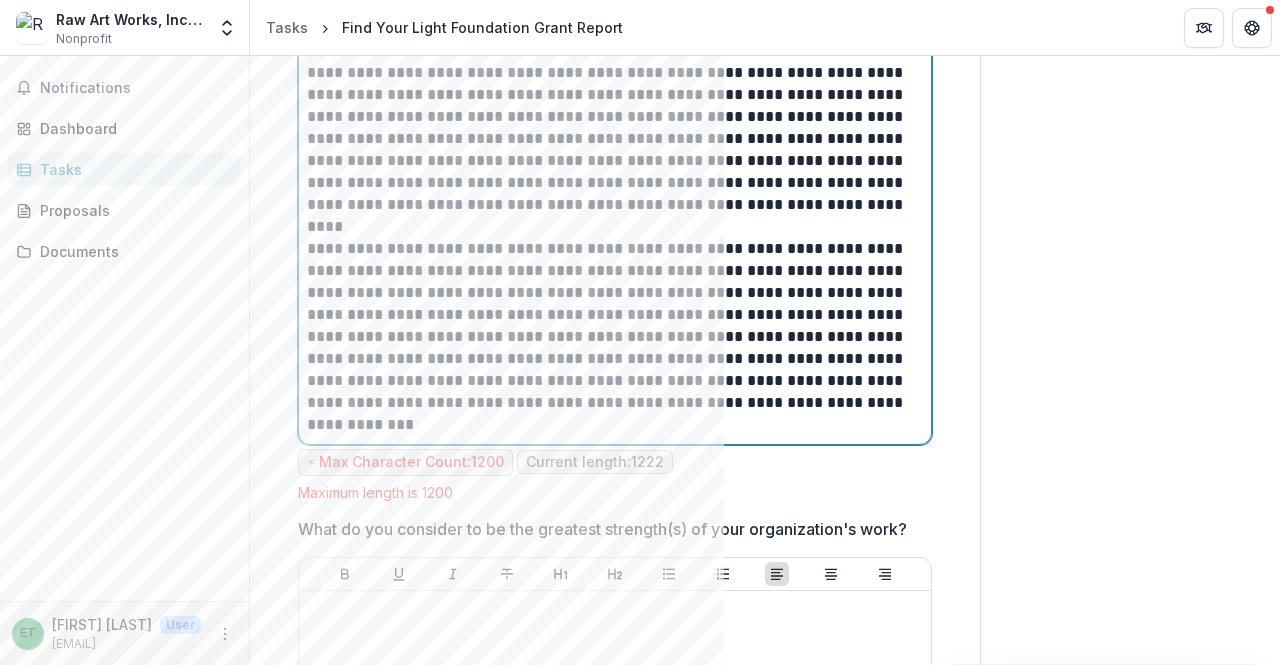 click on "**********" at bounding box center [612, 337] 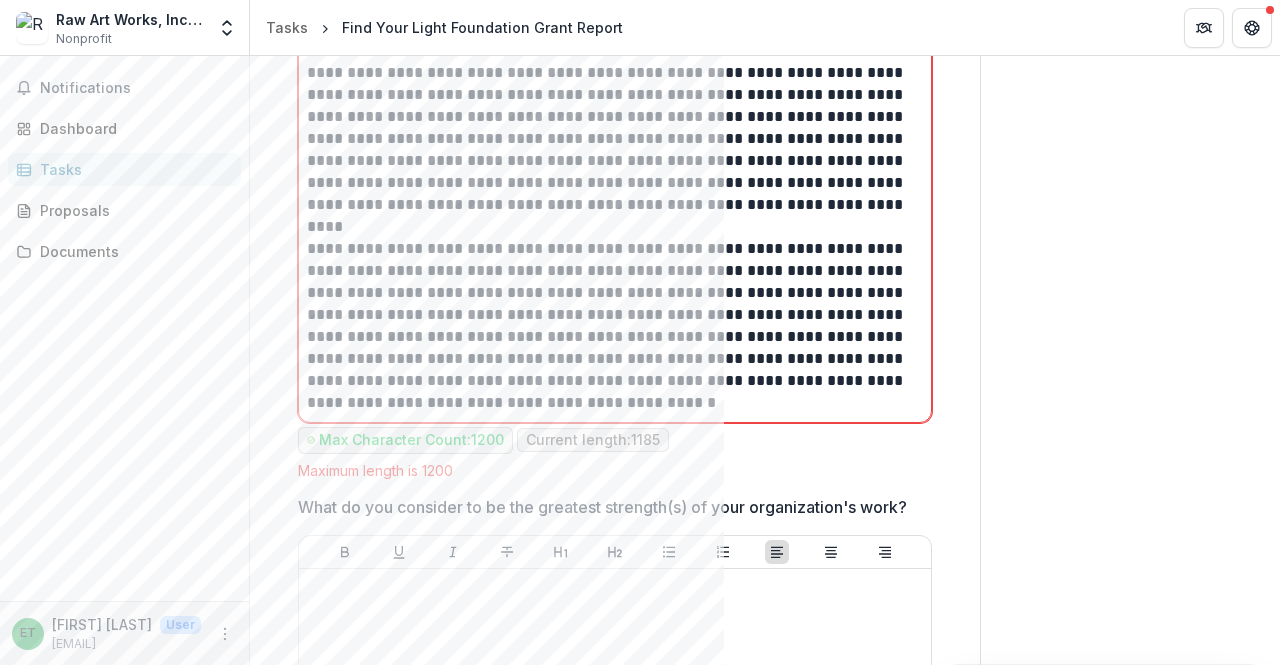 click on "Send comments or questions to   Find Your Light  in the box below.   Find Your Light   will be notified via email of your comment. Comments 0 No comments yet No comments for this proposal ET [FIRST] [LAST] Add Comment" at bounding box center [1130, 525] 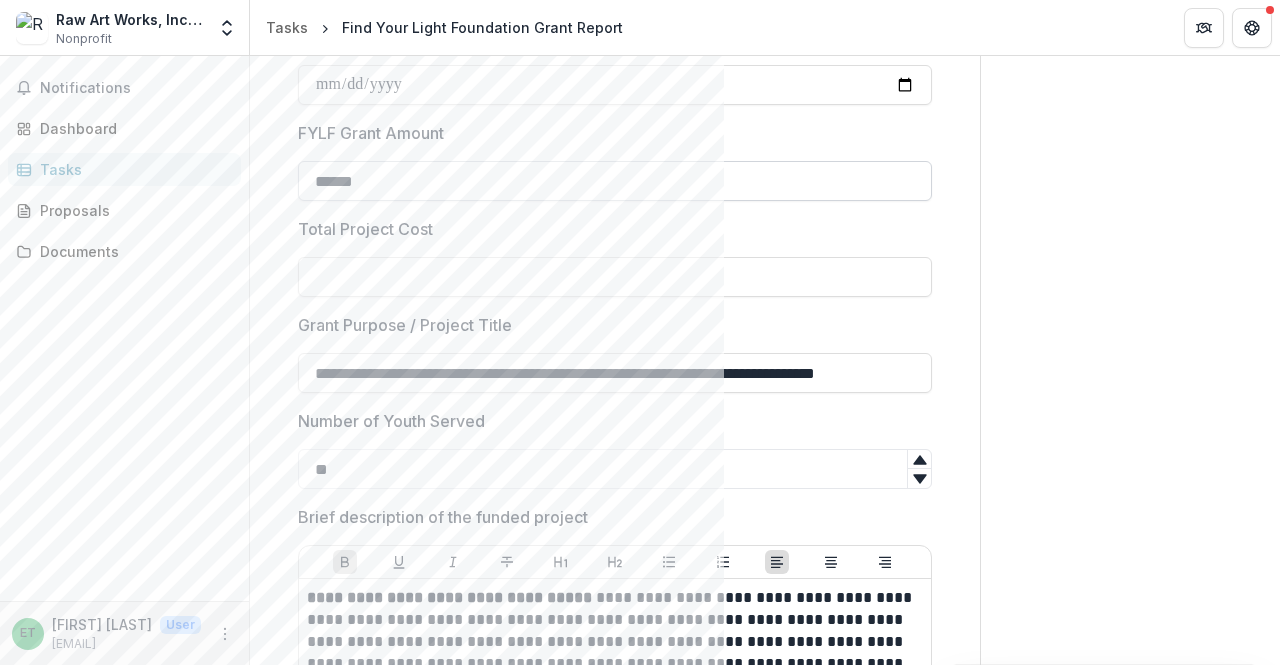 scroll, scrollTop: 0, scrollLeft: 0, axis: both 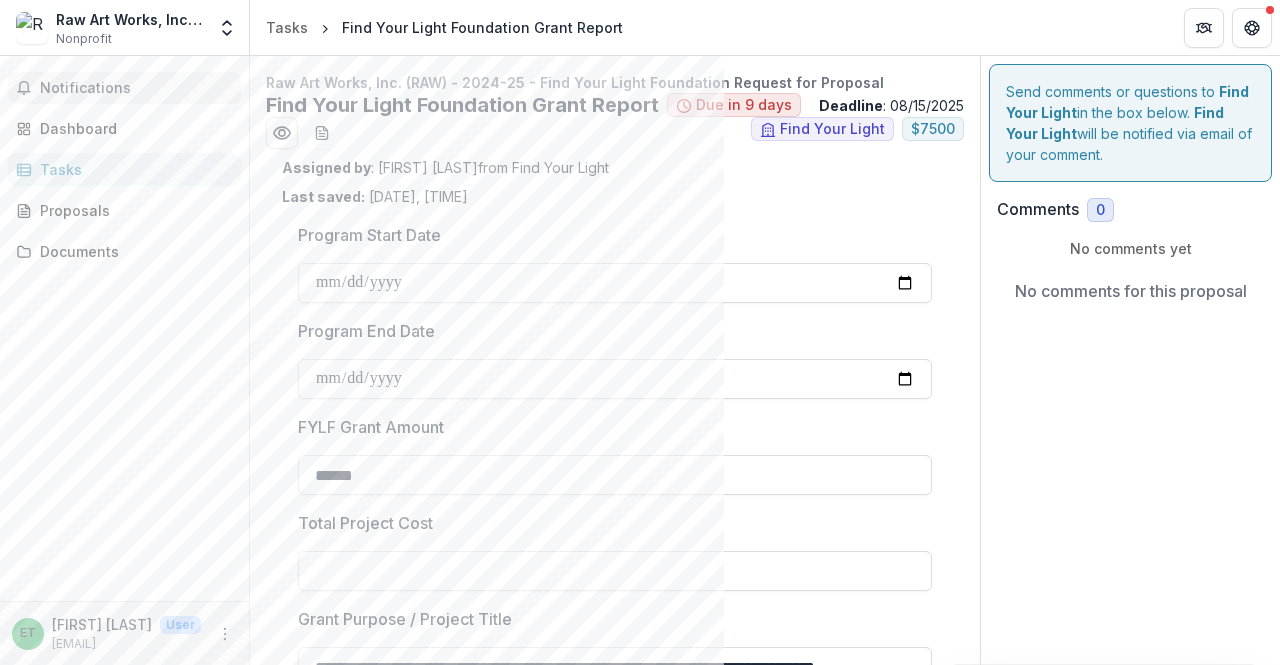 click on "Notifications" at bounding box center [136, 88] 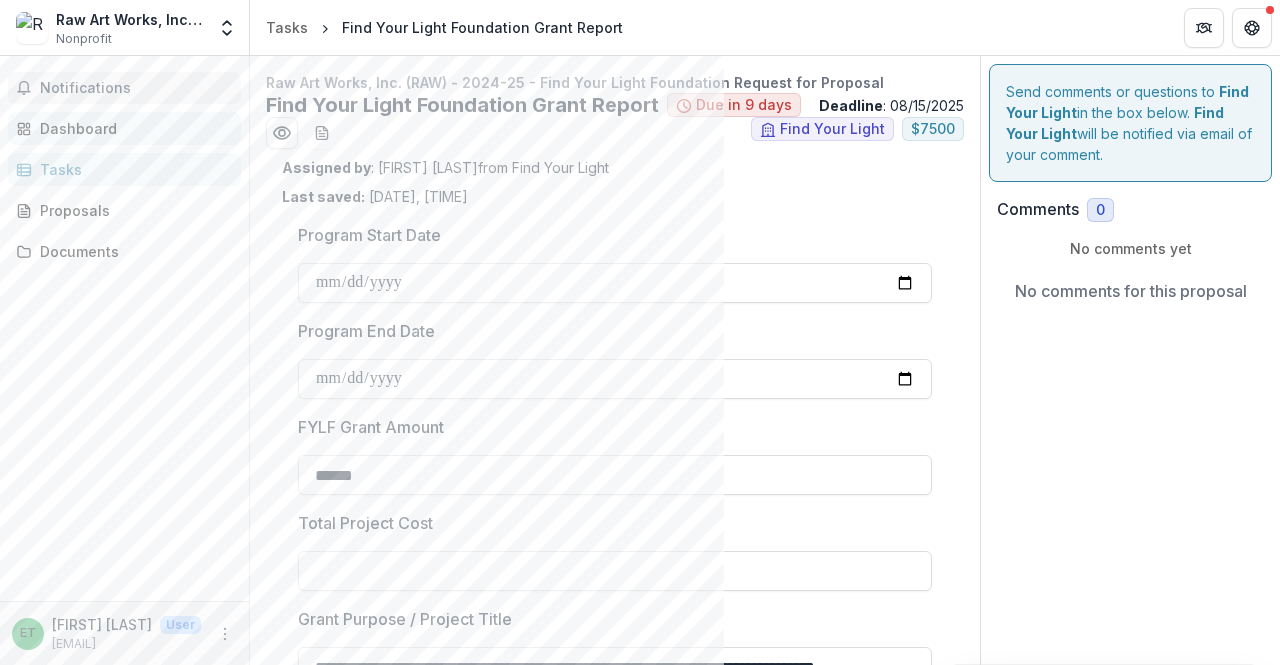 click on "Dashboard" at bounding box center [132, 128] 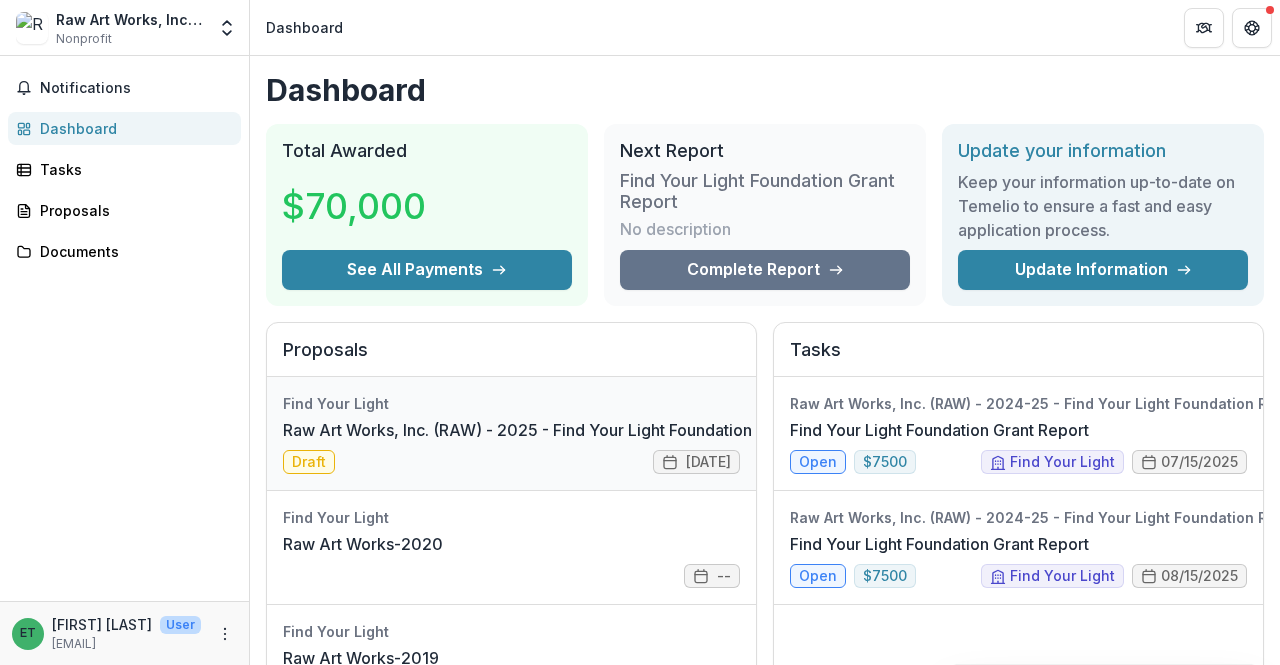click on "Raw Art Works, Inc. (RAW) - 2025 - Find Your Light Foundation 25/26 RFP Grant Application" at bounding box center [626, 430] 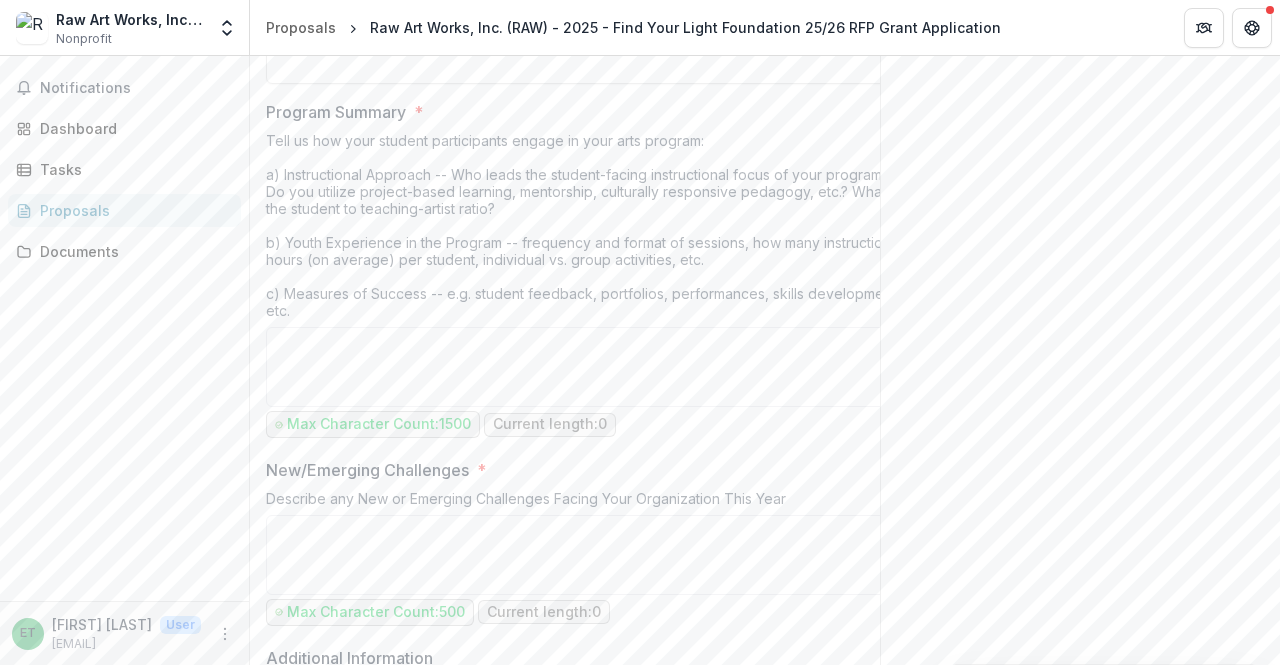 scroll, scrollTop: 1600, scrollLeft: 0, axis: vertical 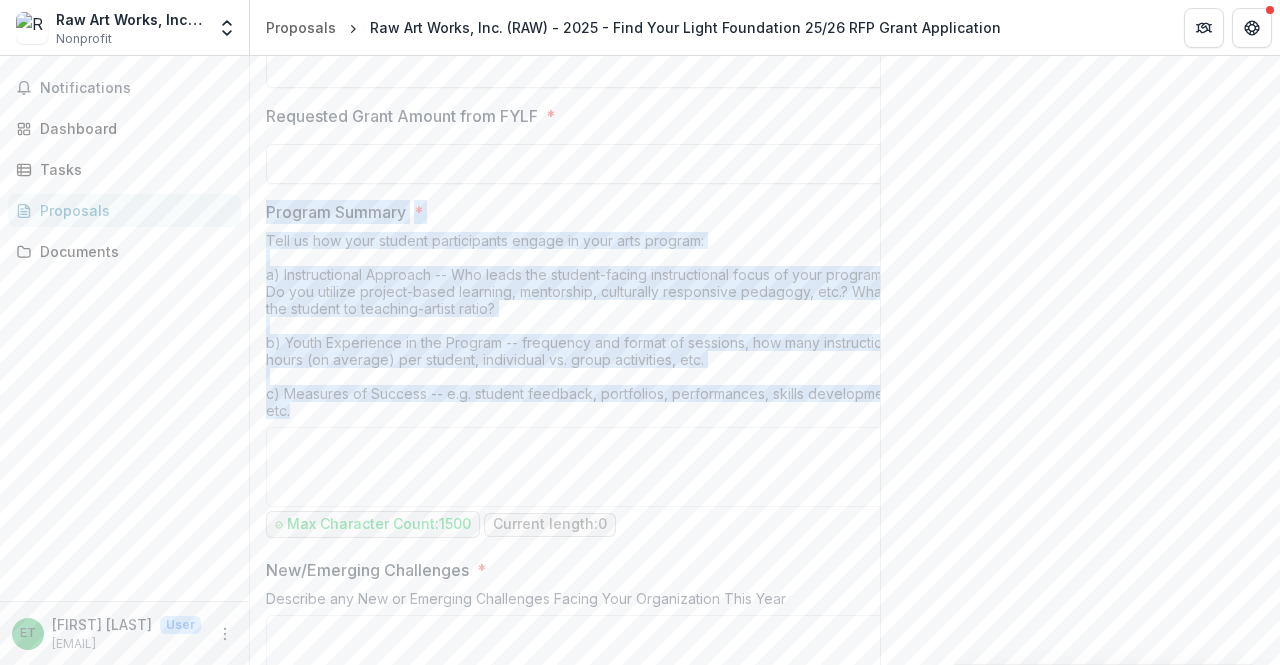 drag, startPoint x: 304, startPoint y: 427, endPoint x: 258, endPoint y: 222, distance: 210.0976 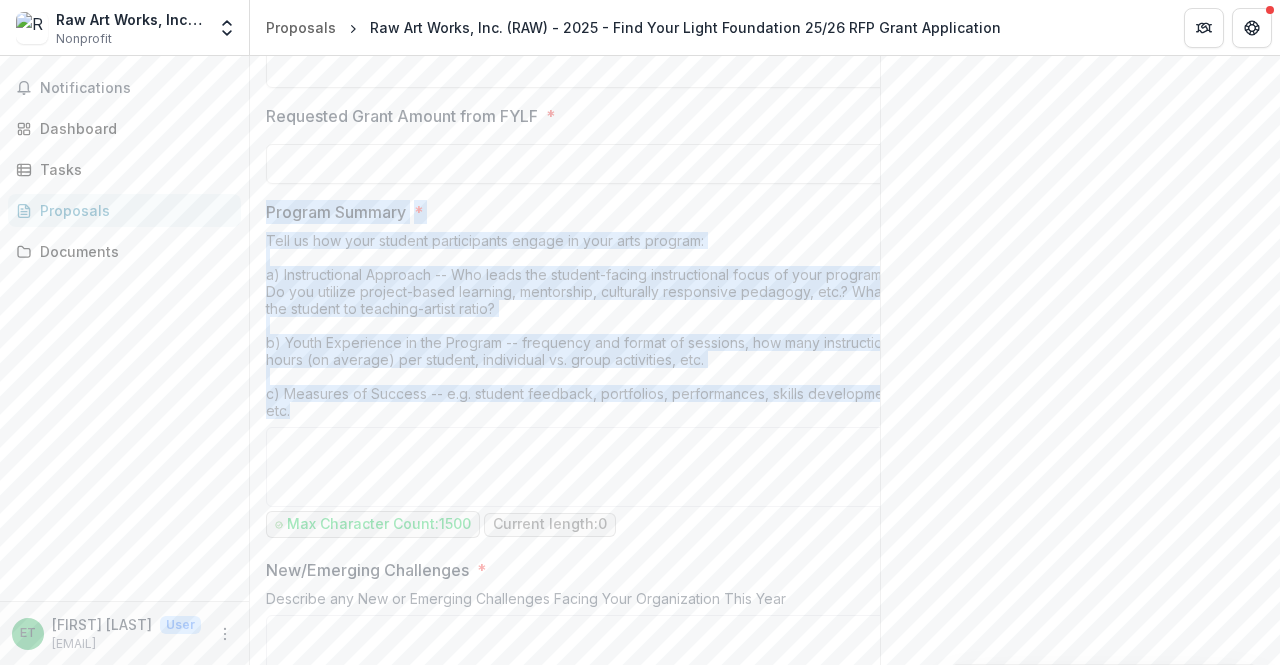 copy on "Program Summary * Tell us how your student participants engage in your arts program:
a) Instructional Approach -- Who leads the student-facing instructional focus of your program? Do you utilize project-based learning, mentorship, culturally responsive pedagogy, etc.? What is the student to teaching-artist ratio?
b) Youth Experience in the Program -- frequency and format of sessions, how many instructional hours (on average) per student, individual vs. group activities, etc.
c) Measures of Success -- e.g. student feedback, portfolios, performances, skills development, etc." 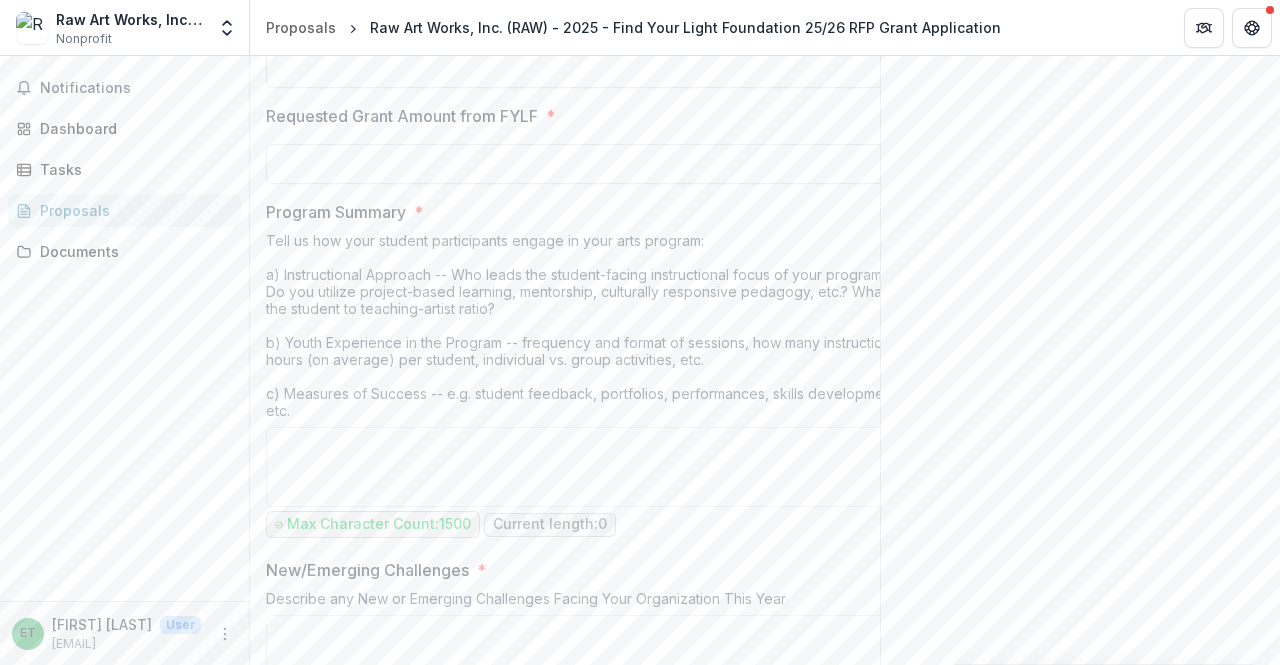 click on "Send comments or questions to   Find Your Light   in the box below.   Find Your Light   will be notified via email of your comment. ET [FIRST] [LAST] Add Comment Comments 0 No comments yet No comments for this proposal" at bounding box center (1080, 153) 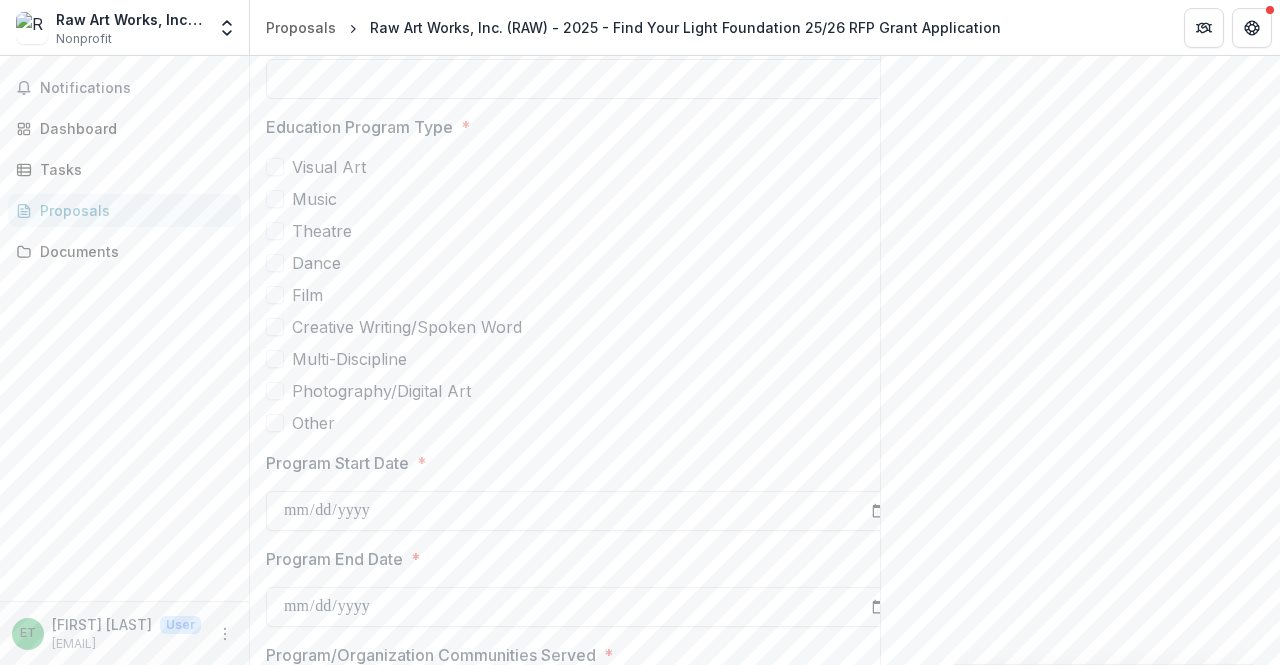 scroll, scrollTop: 500, scrollLeft: 0, axis: vertical 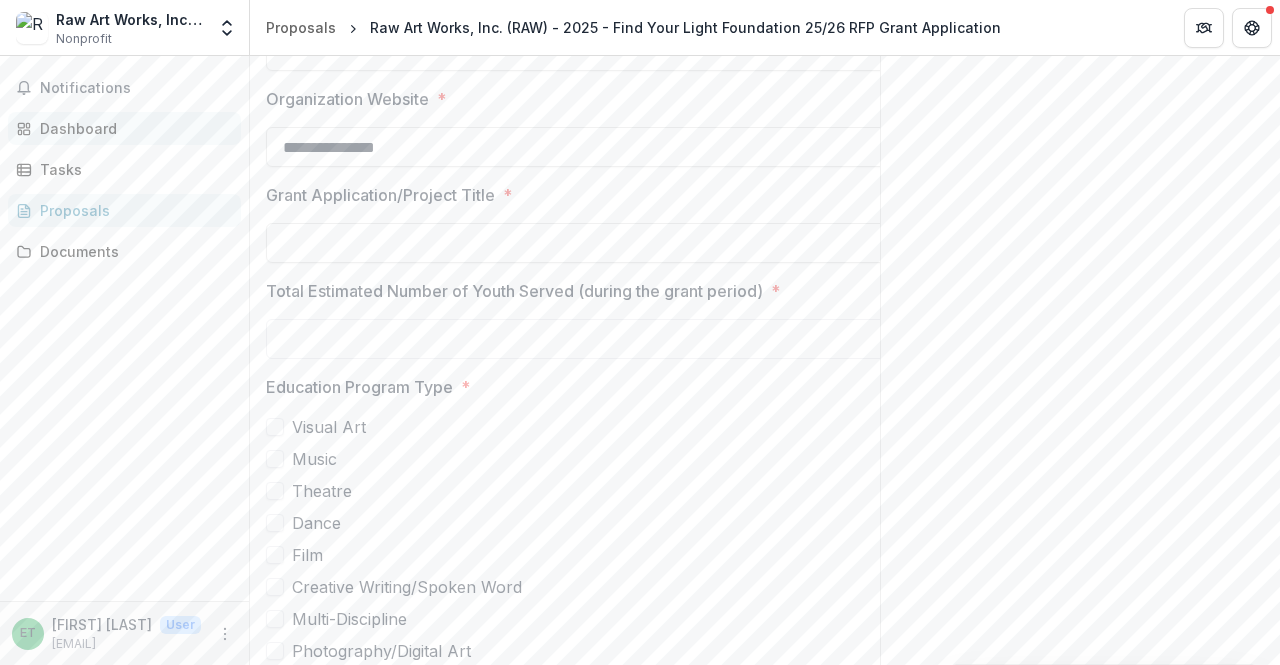 click on "Dashboard" at bounding box center [124, 128] 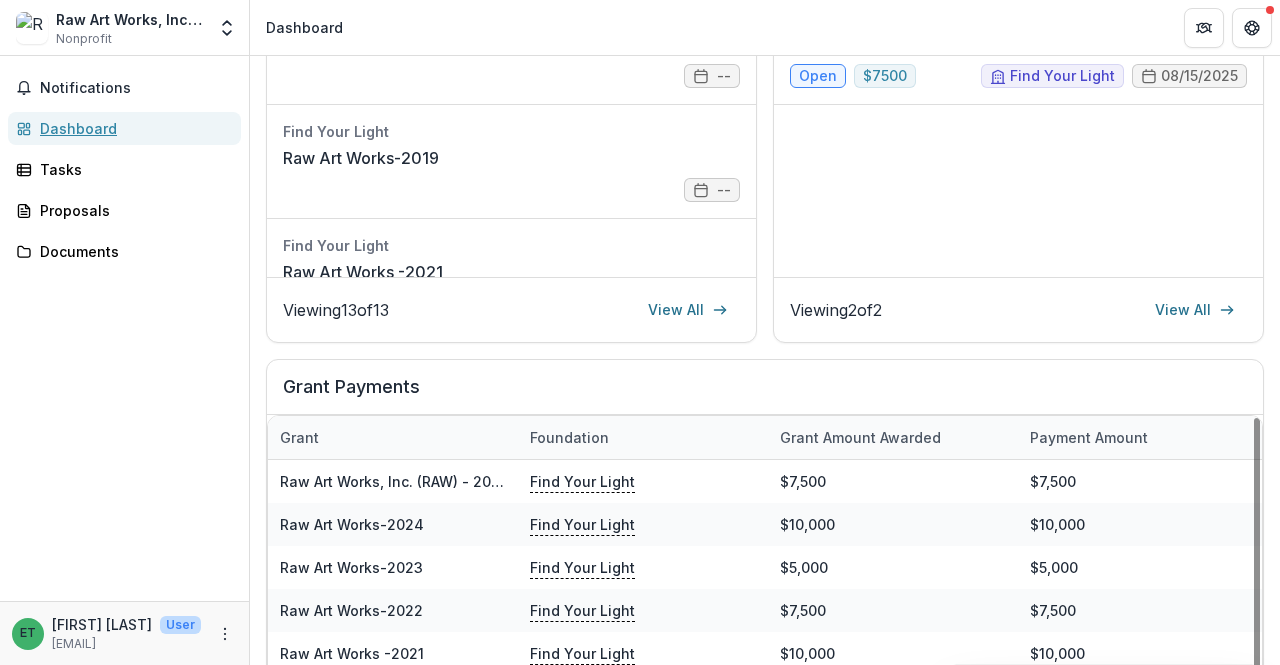scroll, scrollTop: 0, scrollLeft: 0, axis: both 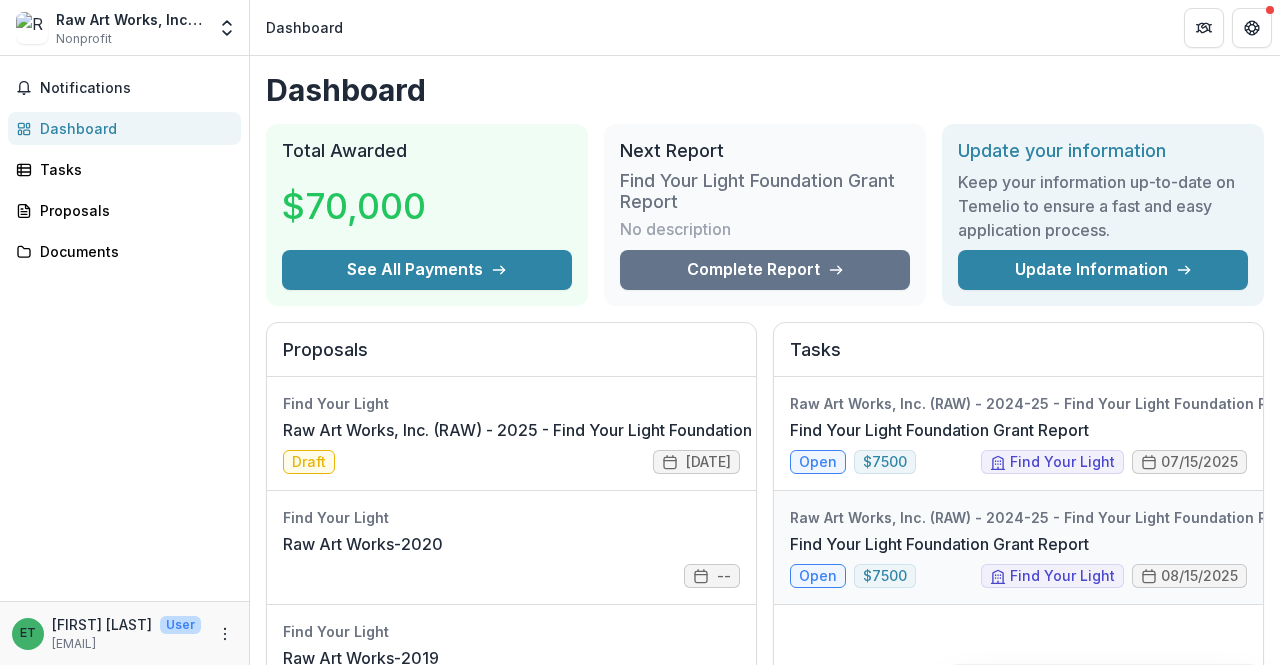 click on "Find Your Light Foundation Grant Report" at bounding box center [939, 544] 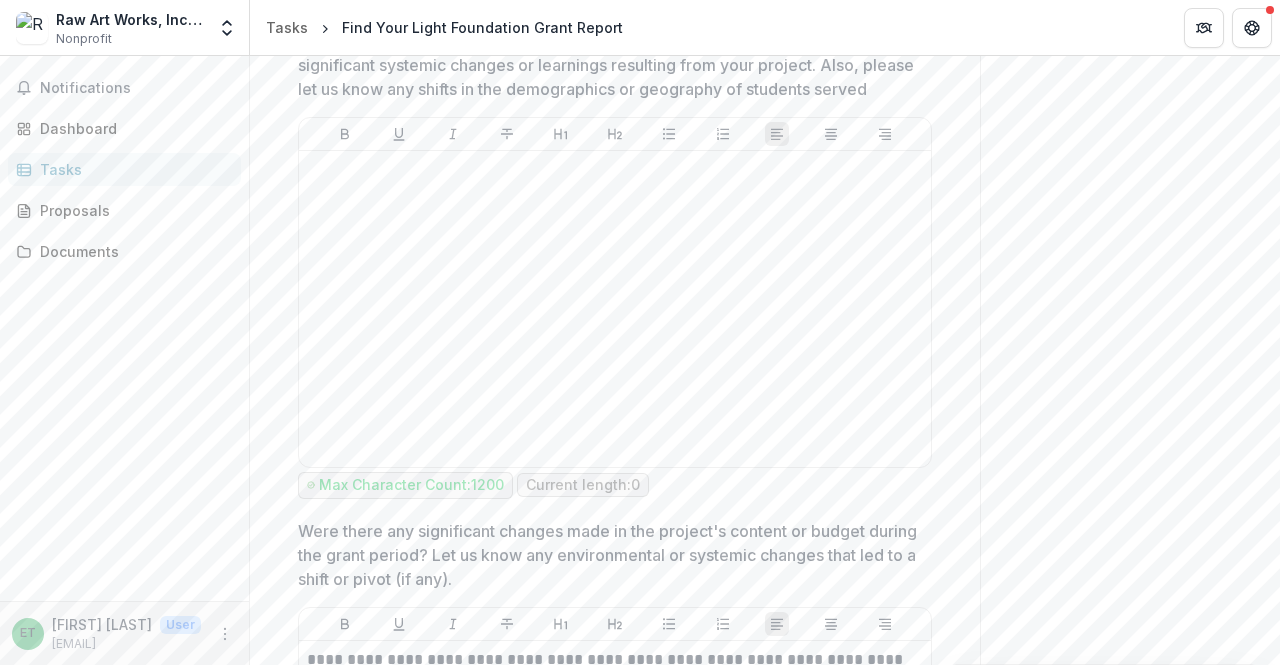 scroll, scrollTop: 1200, scrollLeft: 0, axis: vertical 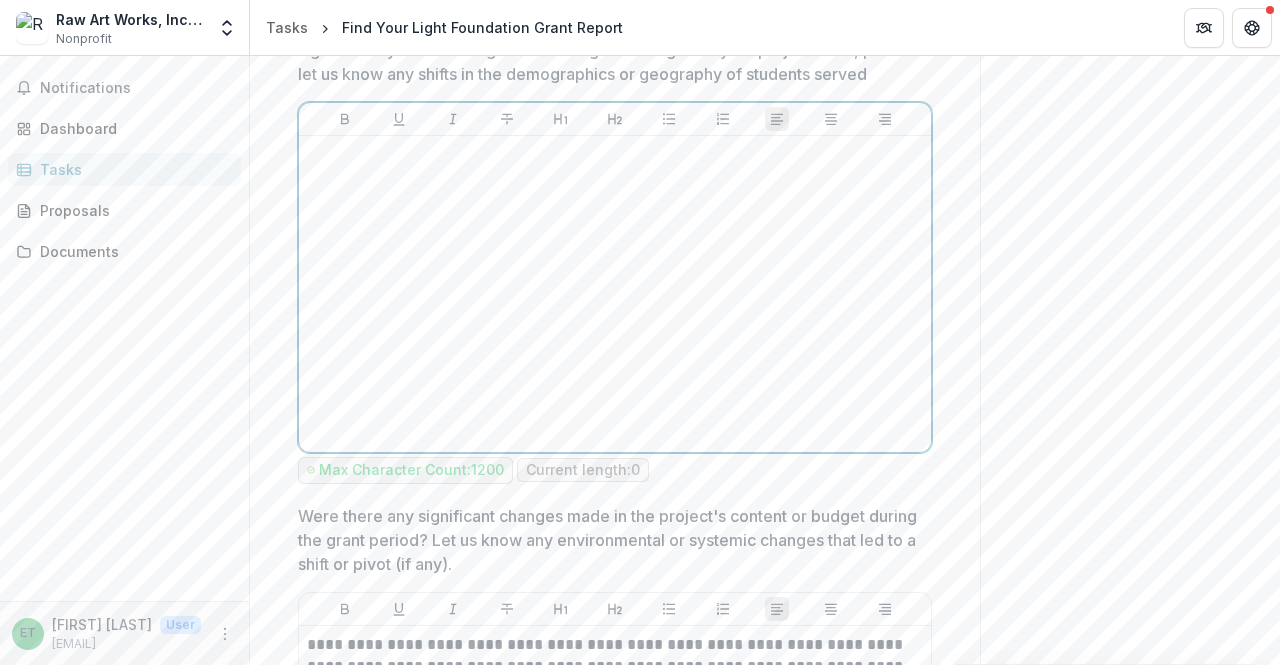 click at bounding box center (615, 294) 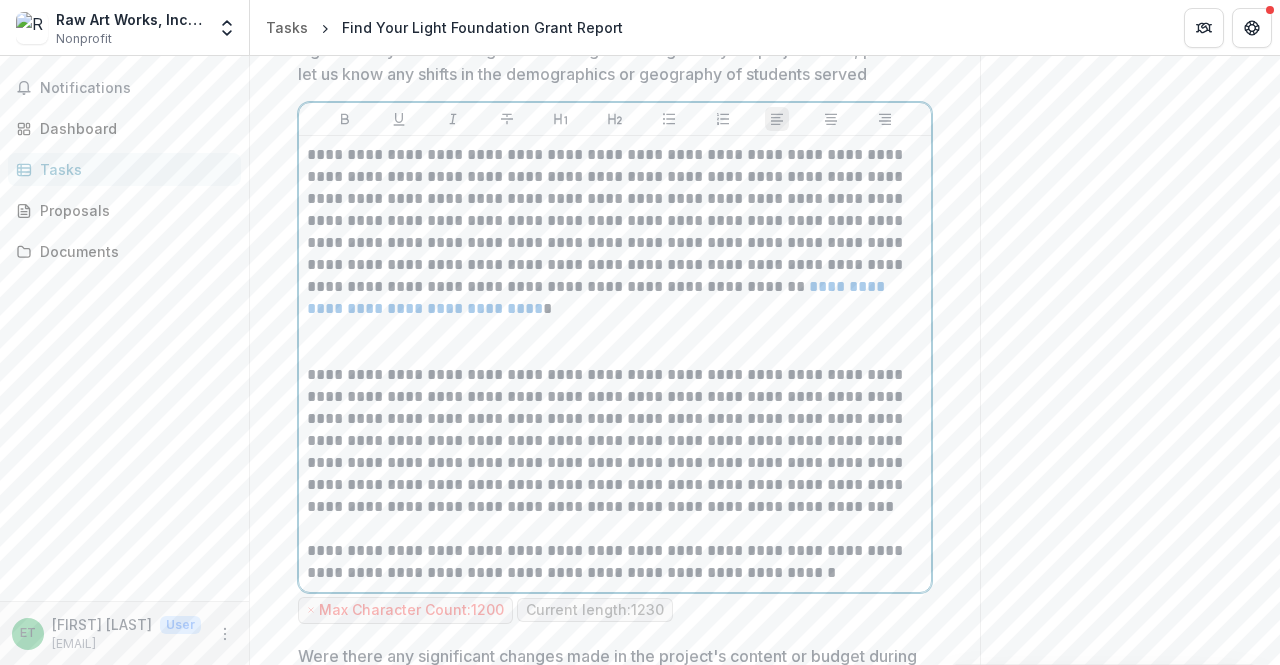 click at bounding box center [612, 353] 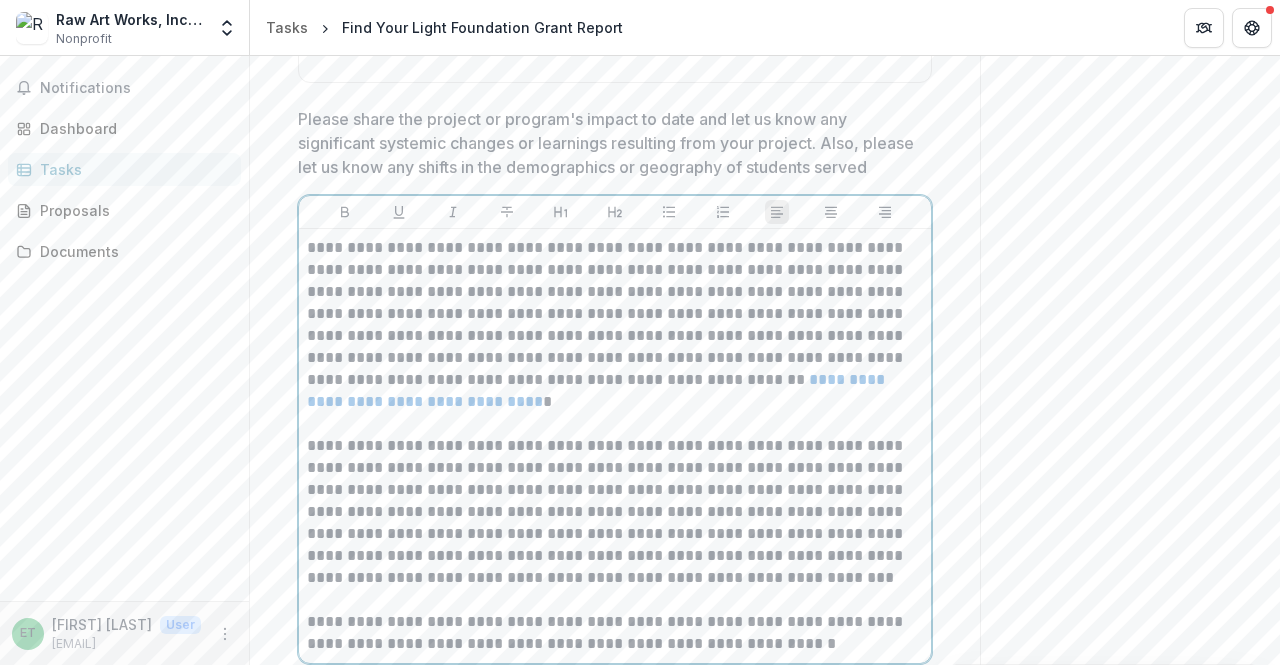 scroll, scrollTop: 1100, scrollLeft: 0, axis: vertical 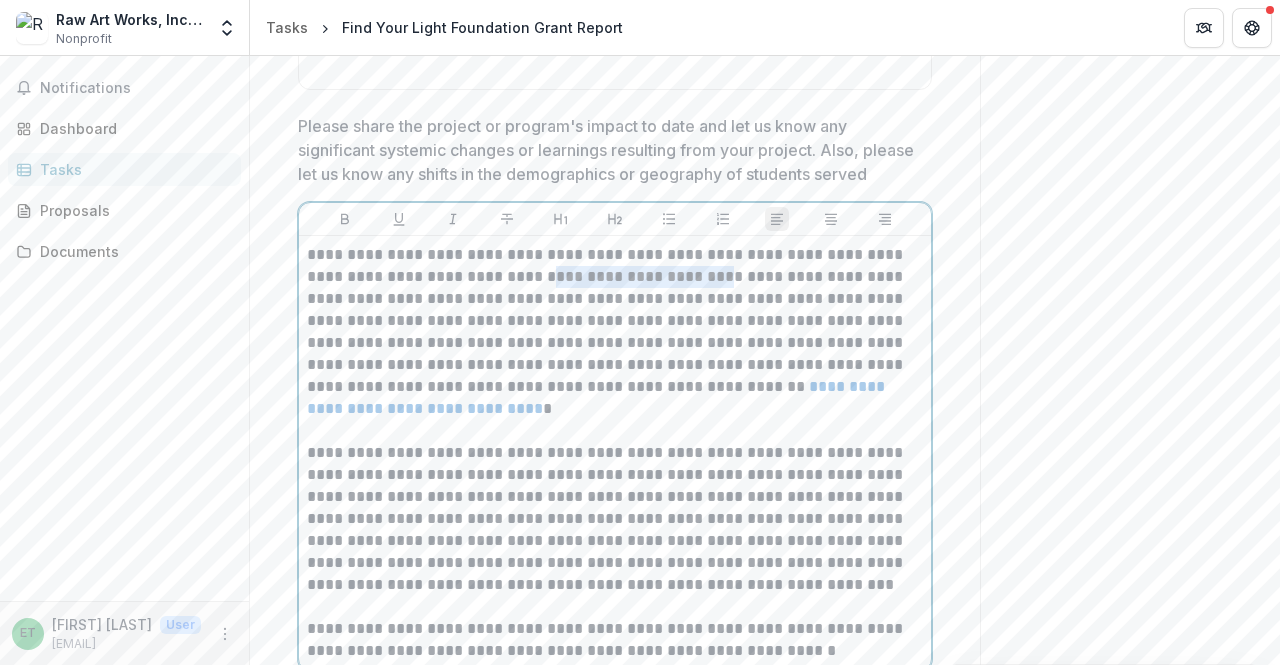 drag, startPoint x: 650, startPoint y: 295, endPoint x: 488, endPoint y: 293, distance: 162.01234 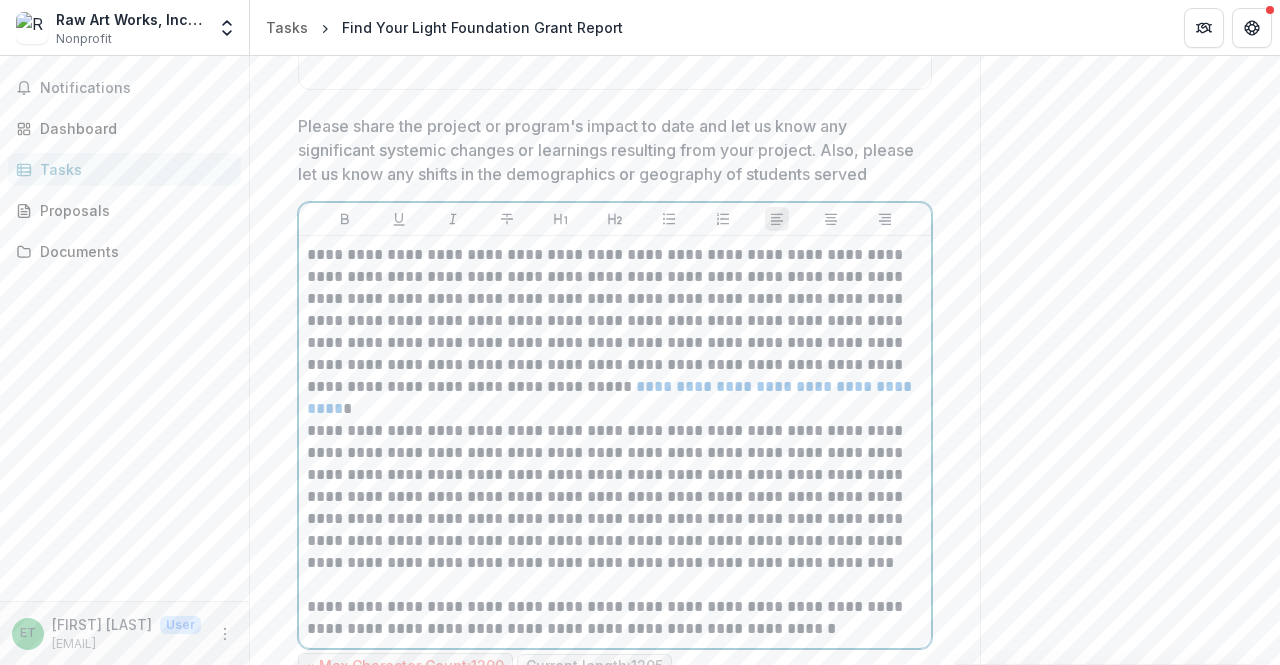 scroll, scrollTop: 1300, scrollLeft: 0, axis: vertical 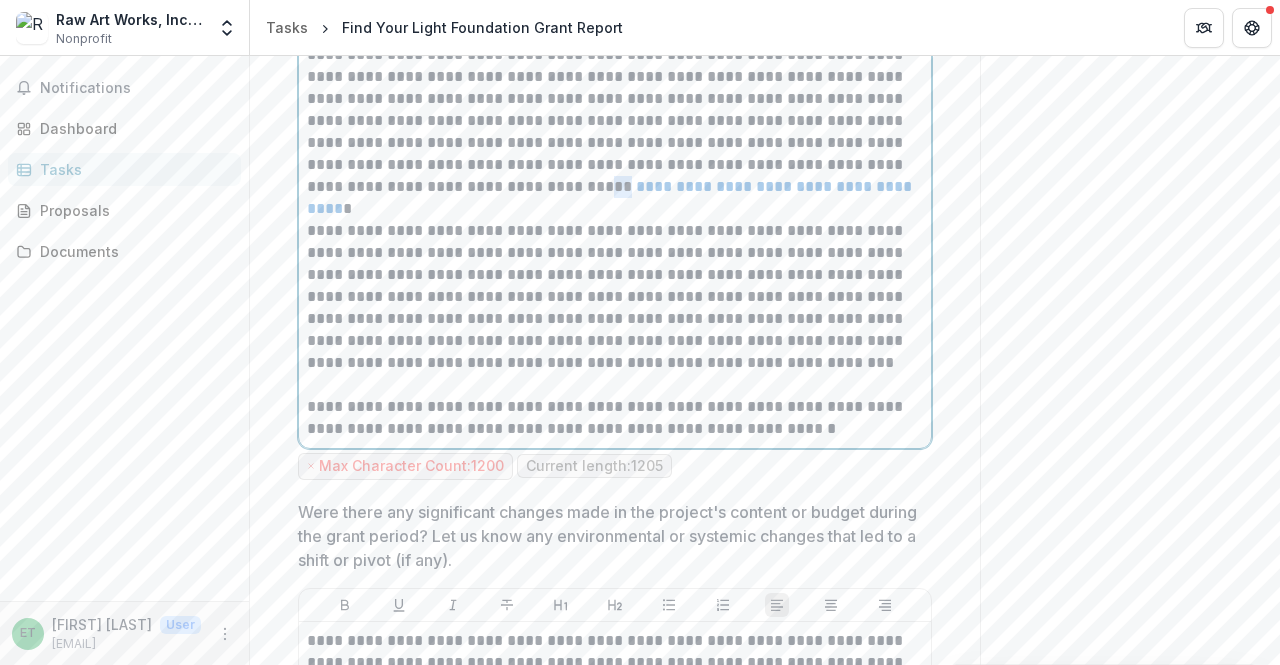 click on "**********" at bounding box center (612, 121) 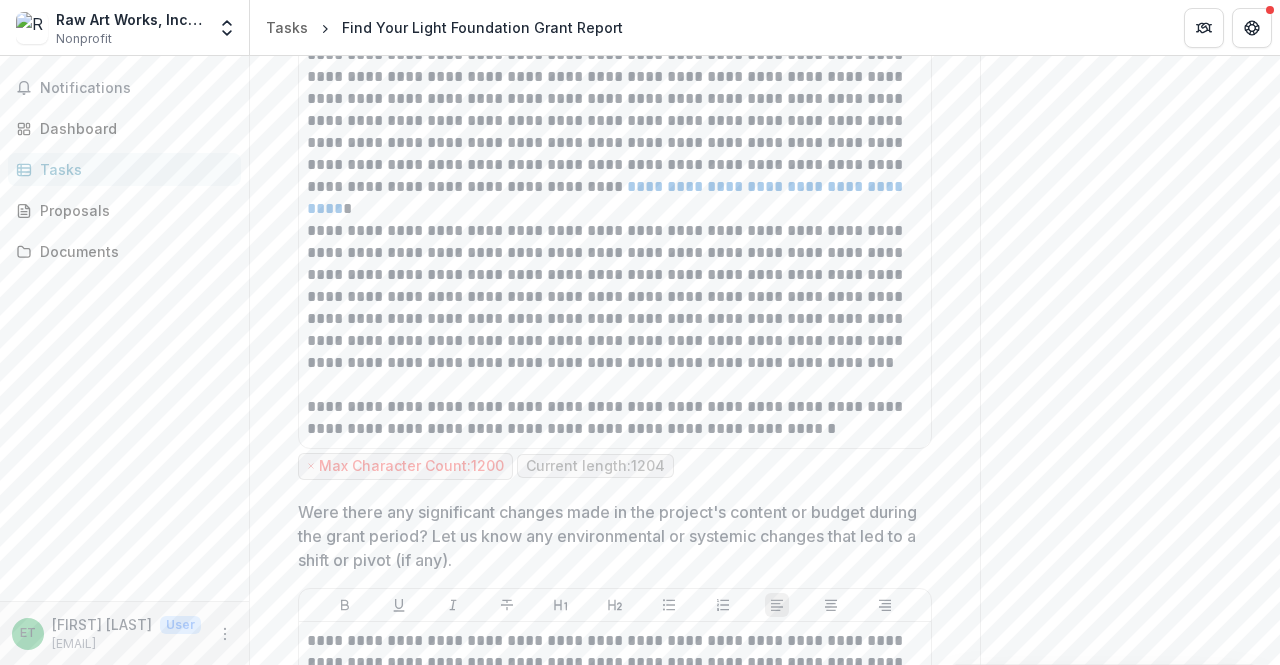 click on "**********" at bounding box center (615, 1070) 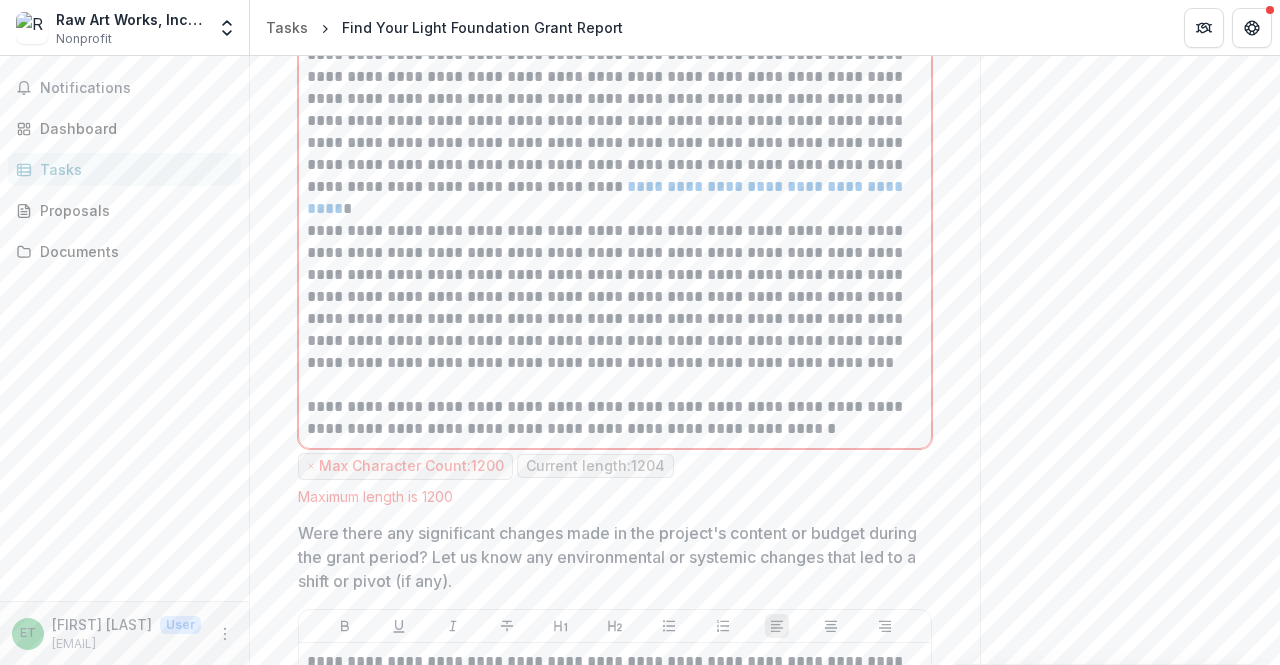 scroll, scrollTop: 1200, scrollLeft: 0, axis: vertical 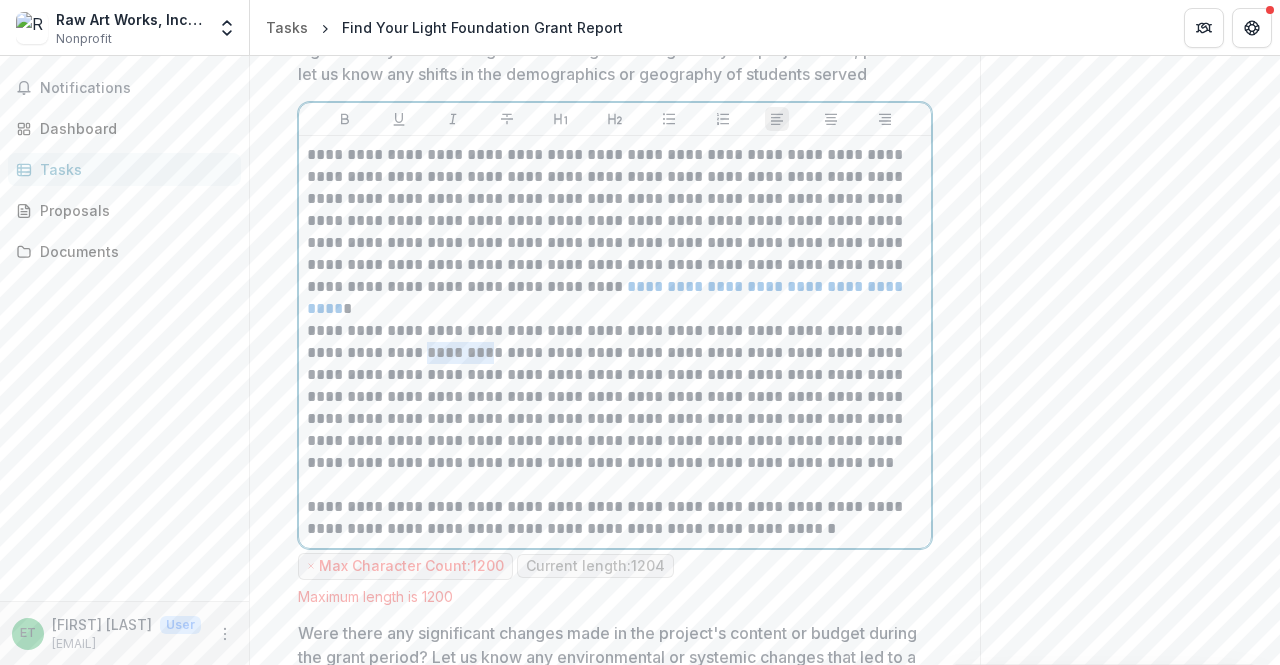 drag, startPoint x: 460, startPoint y: 373, endPoint x: 402, endPoint y: 370, distance: 58.077534 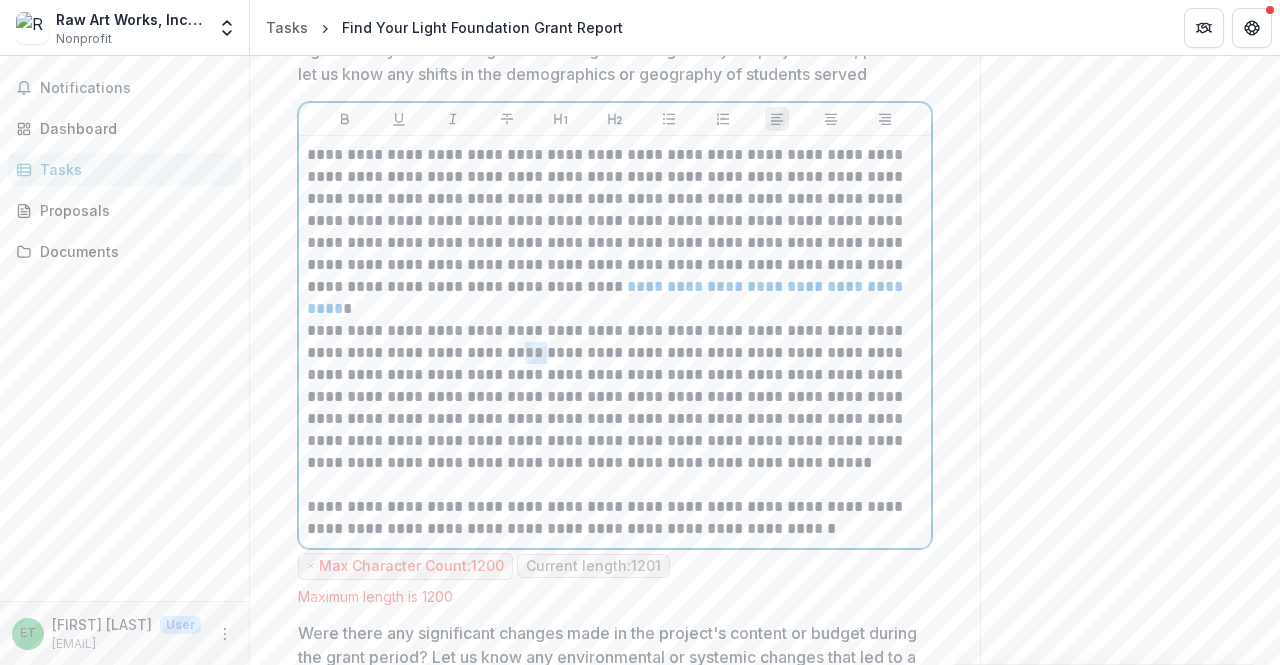 drag, startPoint x: 522, startPoint y: 374, endPoint x: 487, endPoint y: 369, distance: 35.35534 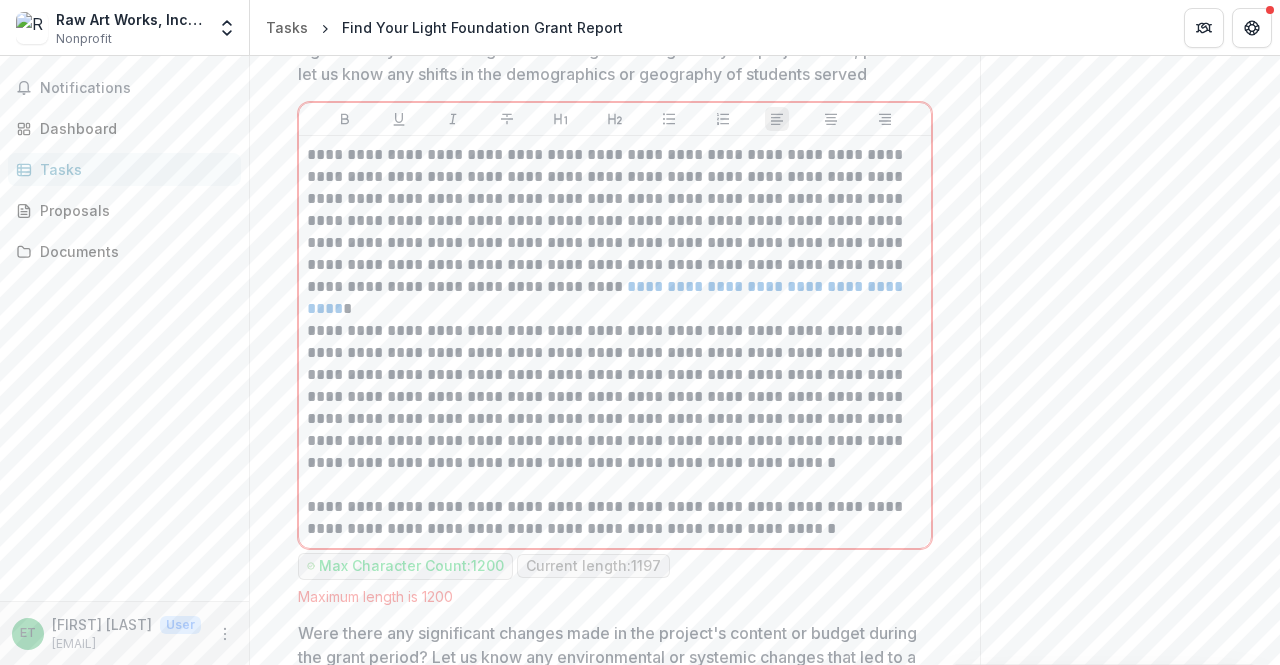 click on "Send comments or questions to   Find Your Light  in the box below.   Find Your Light   will be notified via email of your comment. Comments 0 No comments yet No comments for this proposal ET [FIRST] [LAST] Add Comment" at bounding box center [1130, 1167] 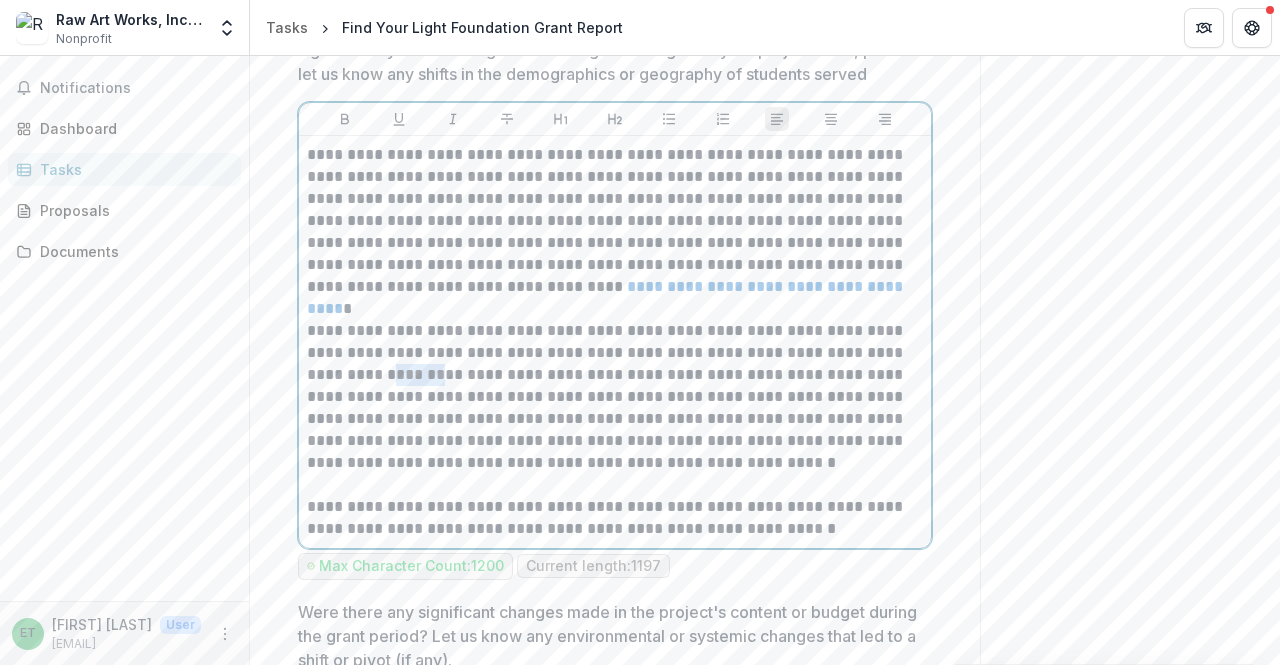 drag, startPoint x: 384, startPoint y: 394, endPoint x: 340, endPoint y: 394, distance: 44 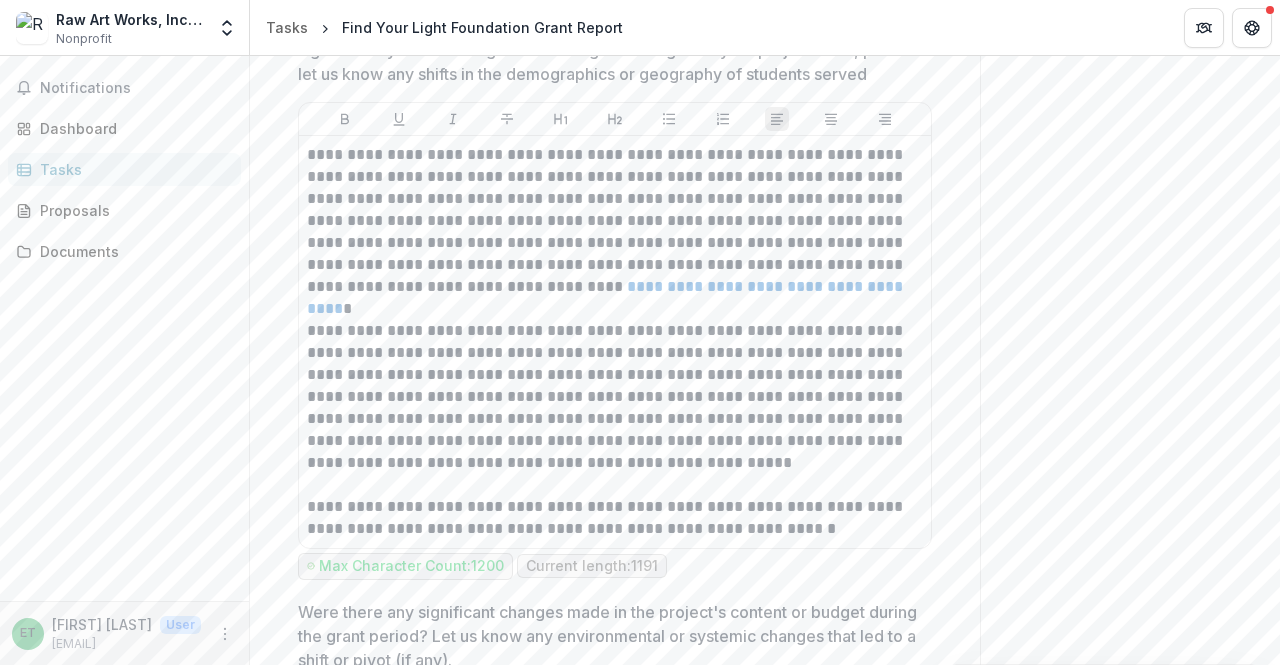 click on "Send comments or questions to   Find Your Light  in the box below.   Find Your Light   will be notified via email of your comment. Comments 0 No comments yet No comments for this proposal ET [FIRST] [LAST] Add Comment" at bounding box center [1130, 1156] 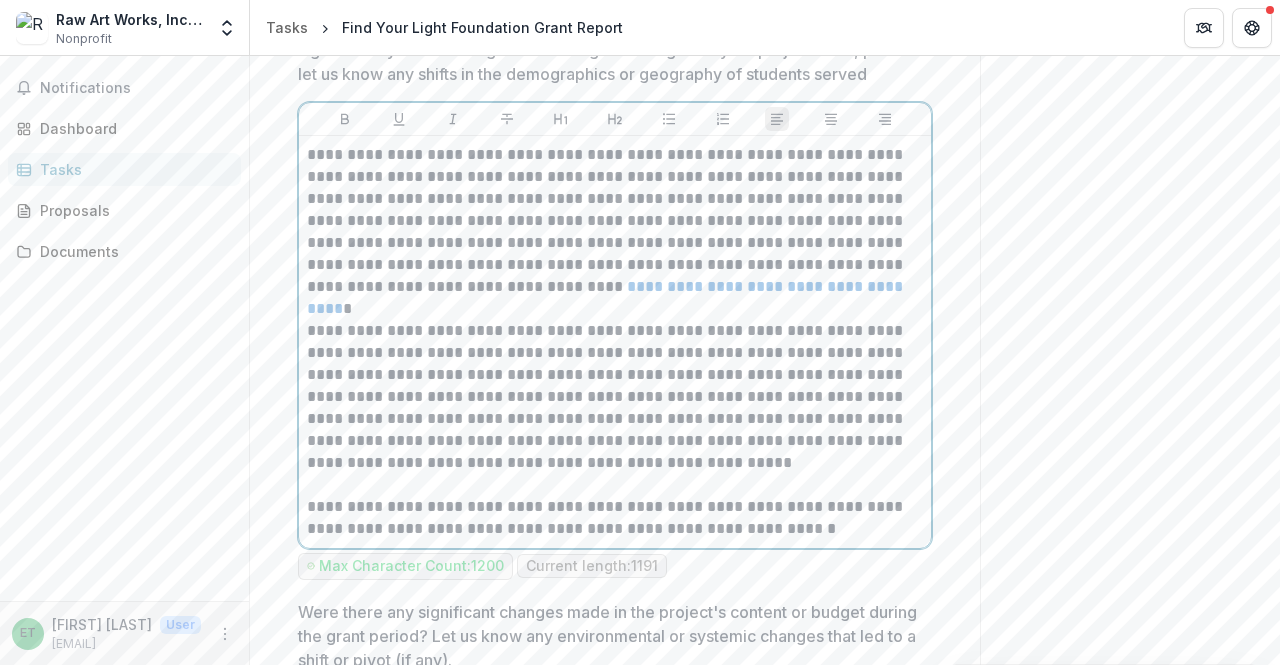 click on "**********" at bounding box center (615, 342) 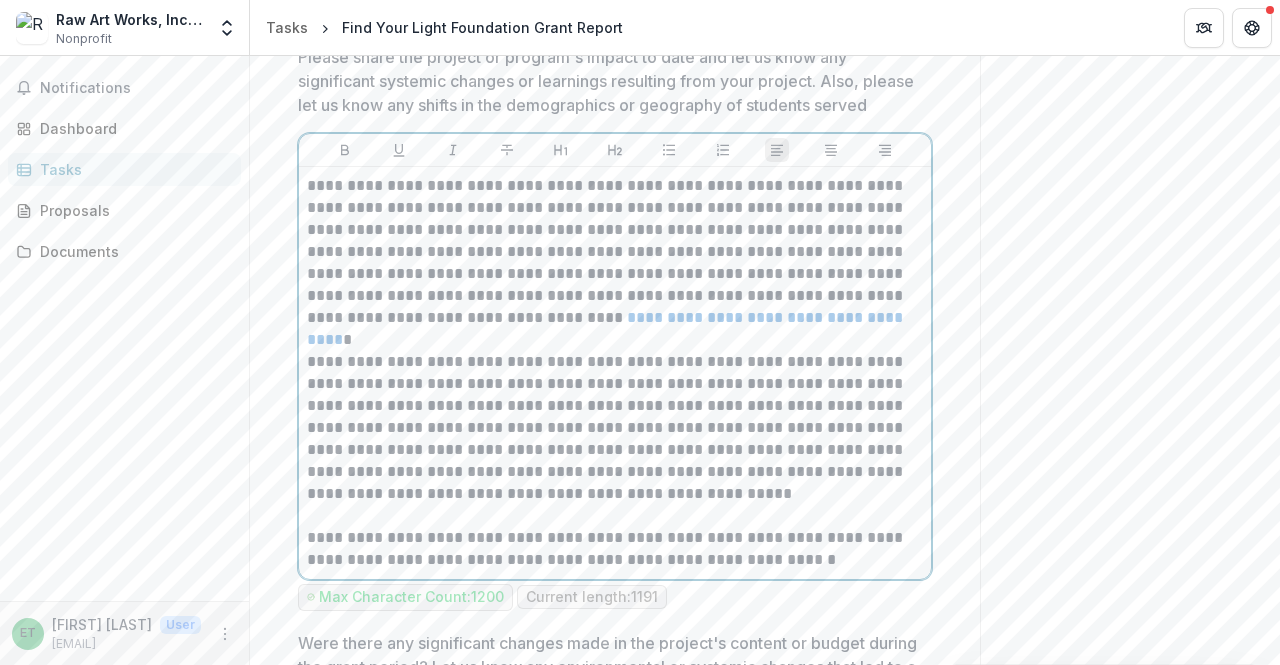 scroll, scrollTop: 1200, scrollLeft: 0, axis: vertical 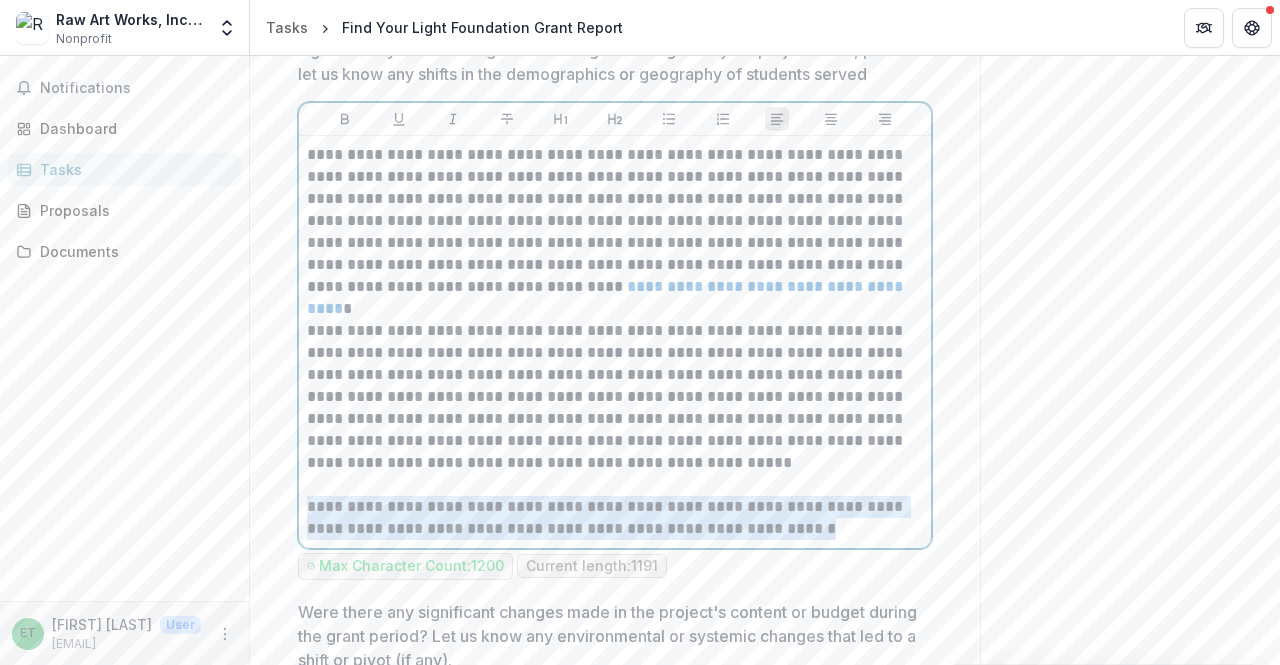 drag, startPoint x: 836, startPoint y: 554, endPoint x: 248, endPoint y: 535, distance: 588.3069 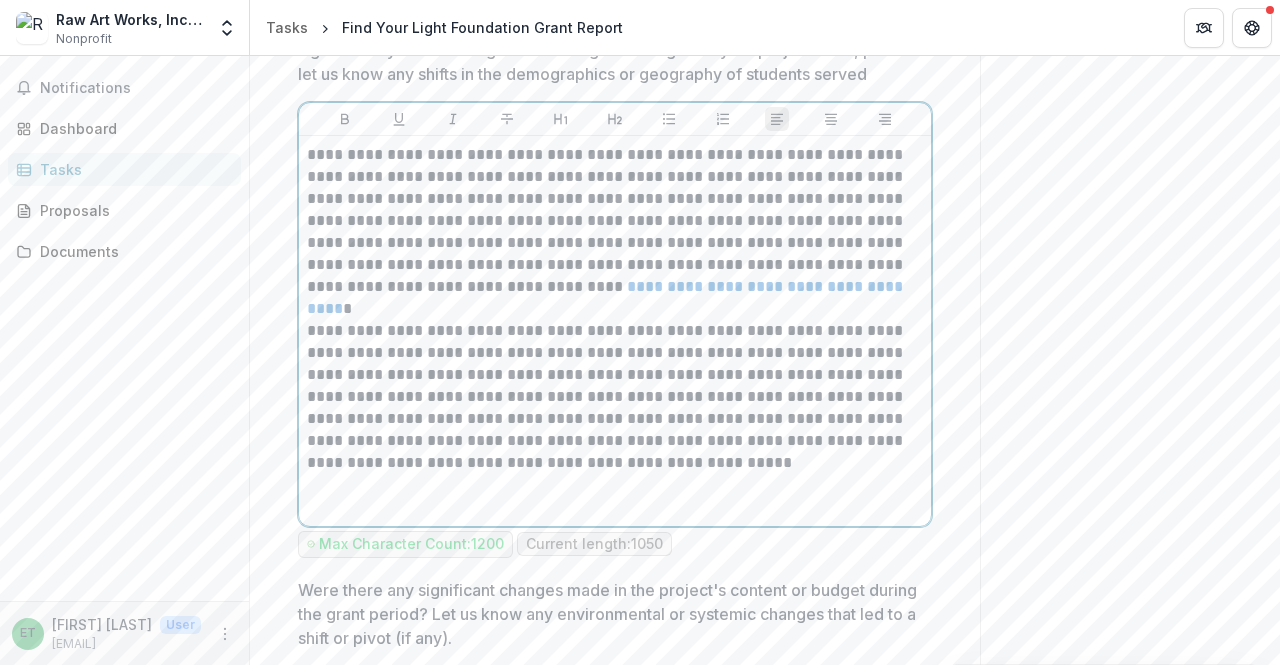 click on "**********" at bounding box center [612, 397] 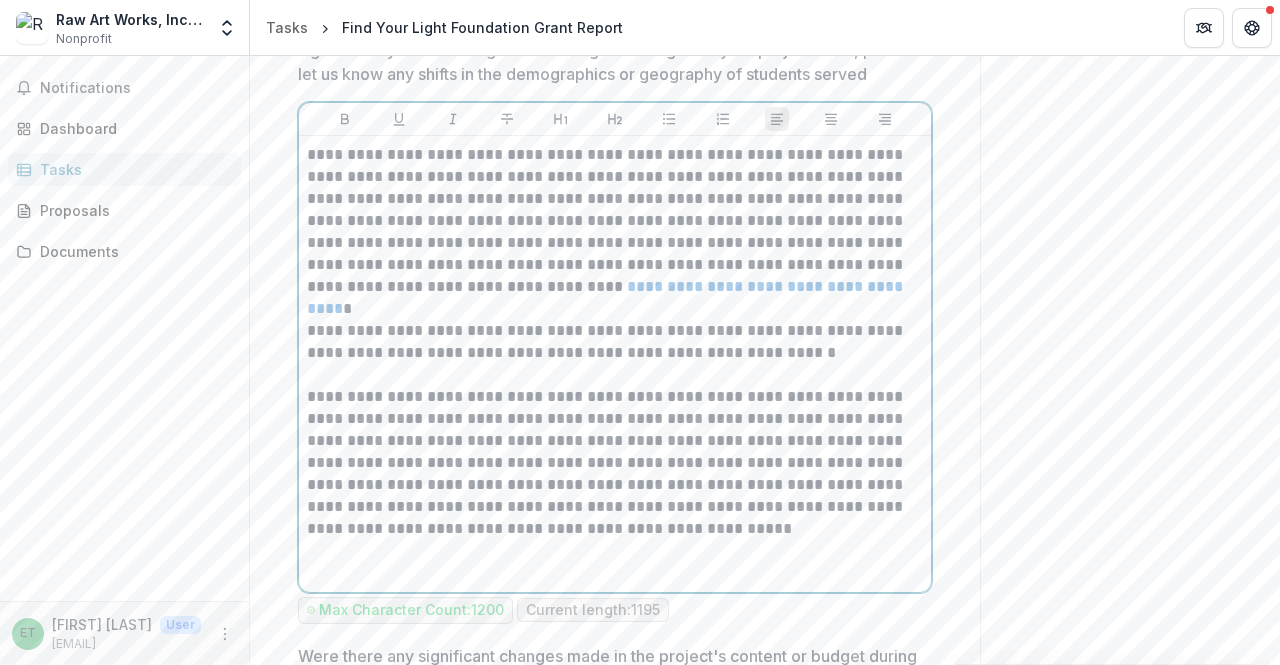 click at bounding box center (612, 573) 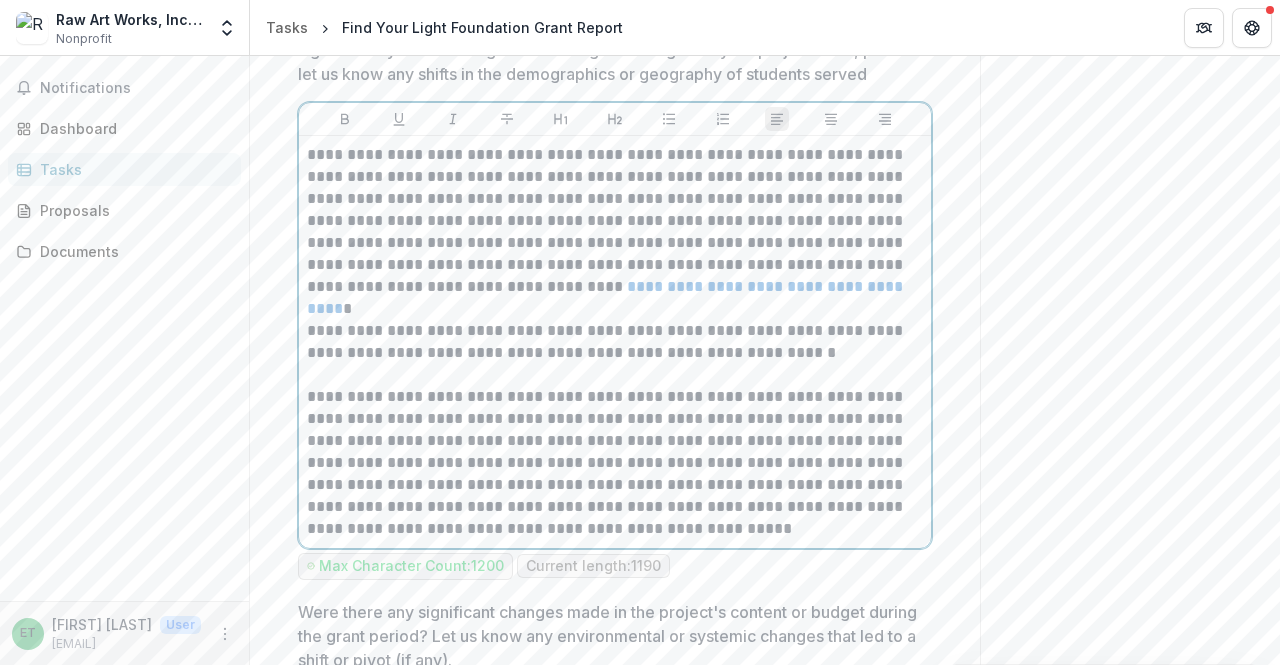 click on "**********" at bounding box center [612, 342] 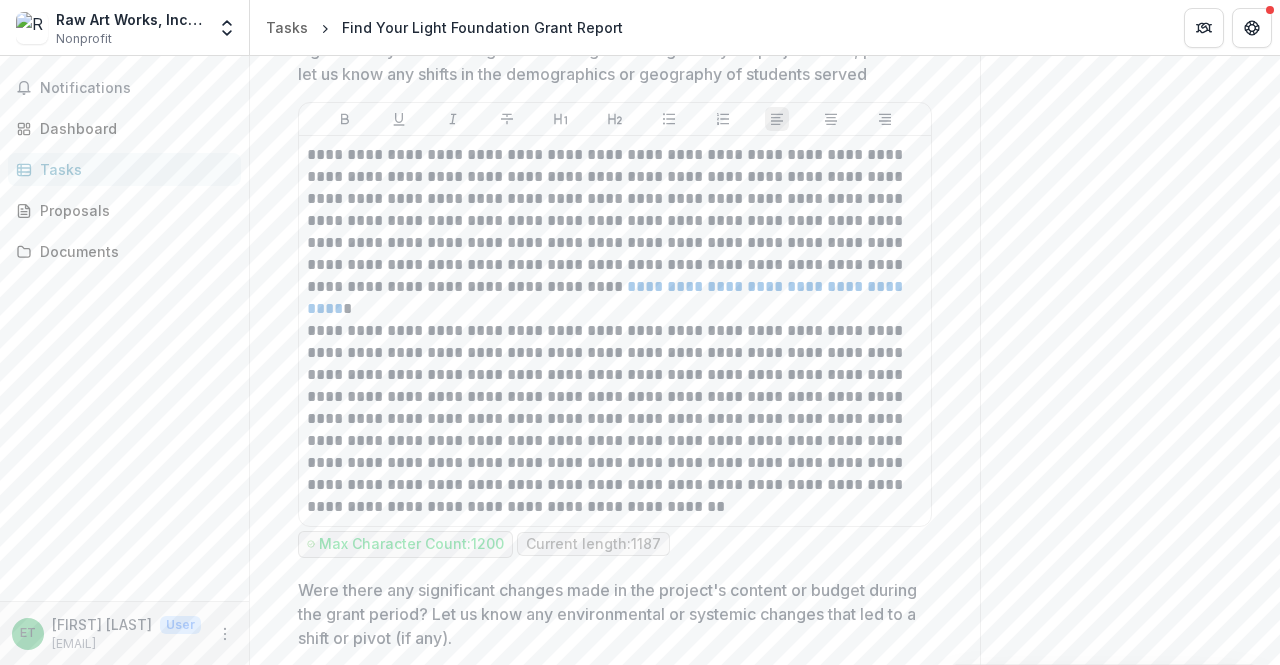 click on "Send comments or questions to   Find Your Light  in the box below.   Find Your Light   will be notified via email of your comment. Comments 0 No comments yet No comments for this proposal ET [FIRST] [LAST] Add Comment" at bounding box center (1130, 1145) 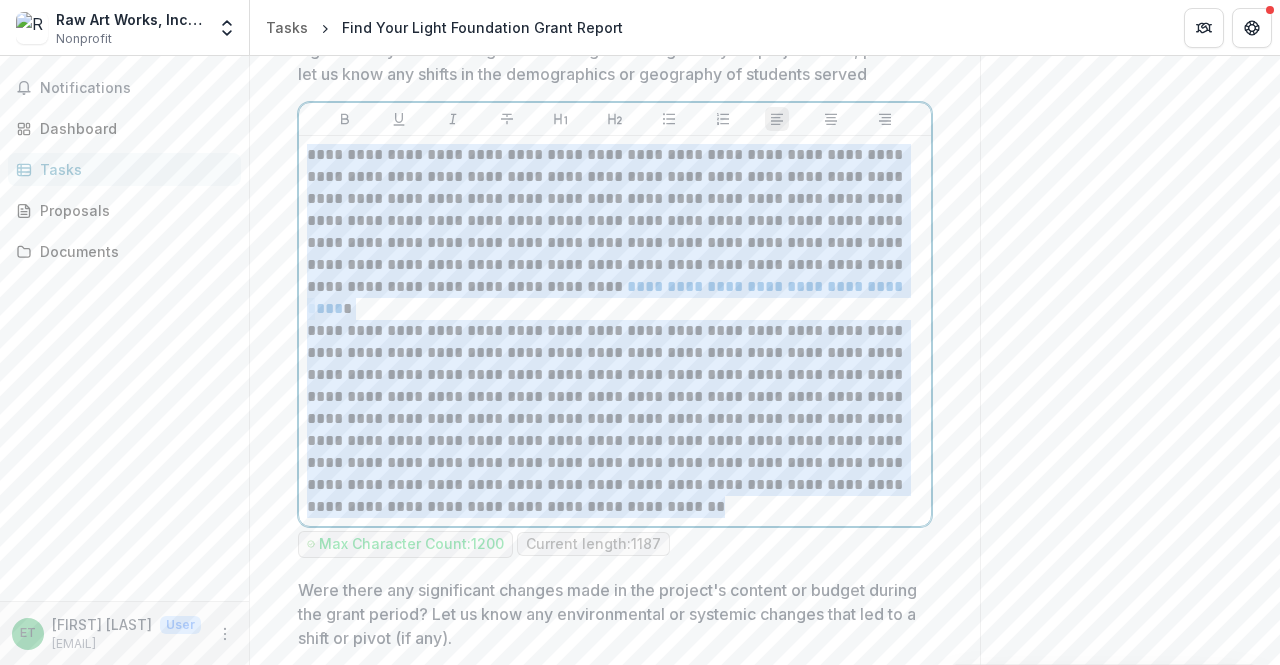 drag, startPoint x: 499, startPoint y: 533, endPoint x: 268, endPoint y: 176, distance: 425.2176 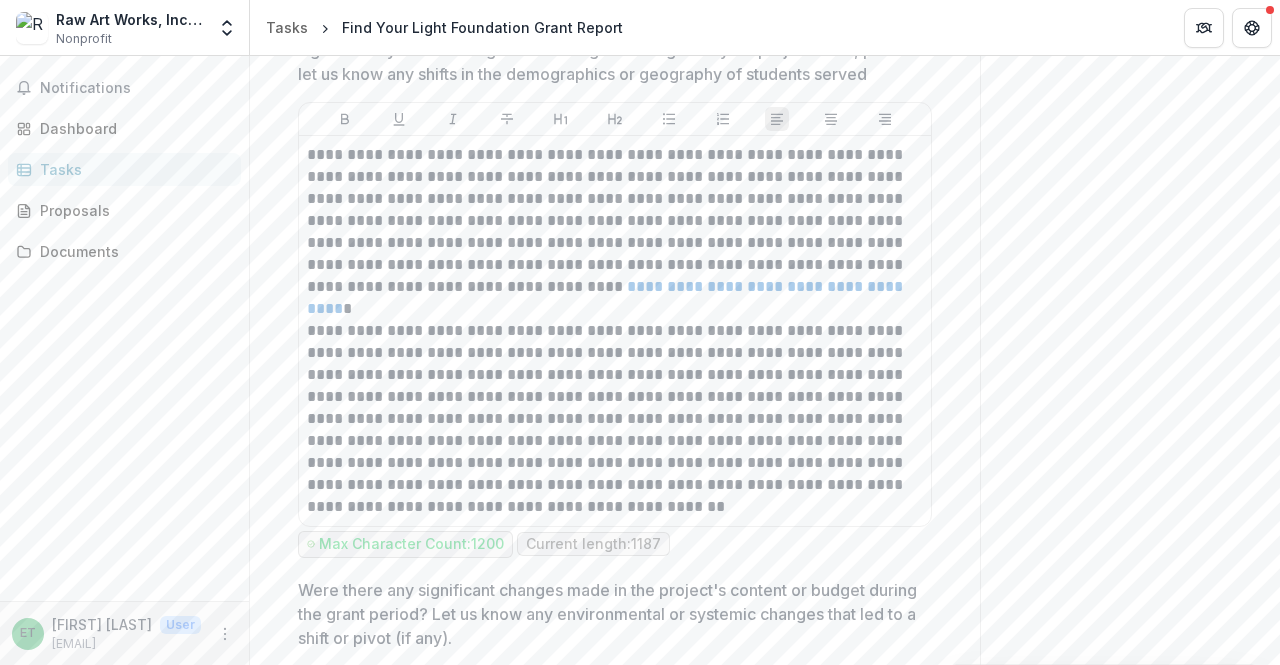 click on "Send comments or questions to   Find Your Light  in the box below.   Find Your Light   will be notified via email of your comment. Comments 0 No comments yet No comments for this proposal ET [FIRST] [LAST] Add Comment" at bounding box center (1130, 1145) 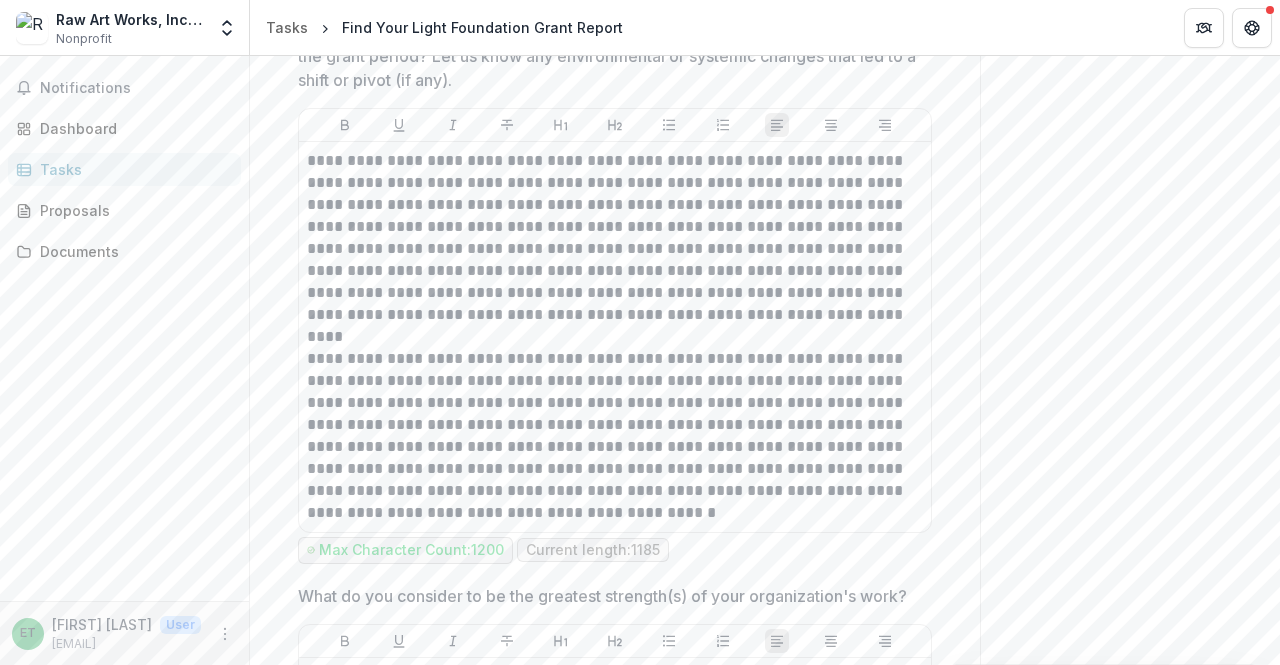 scroll, scrollTop: 1800, scrollLeft: 0, axis: vertical 